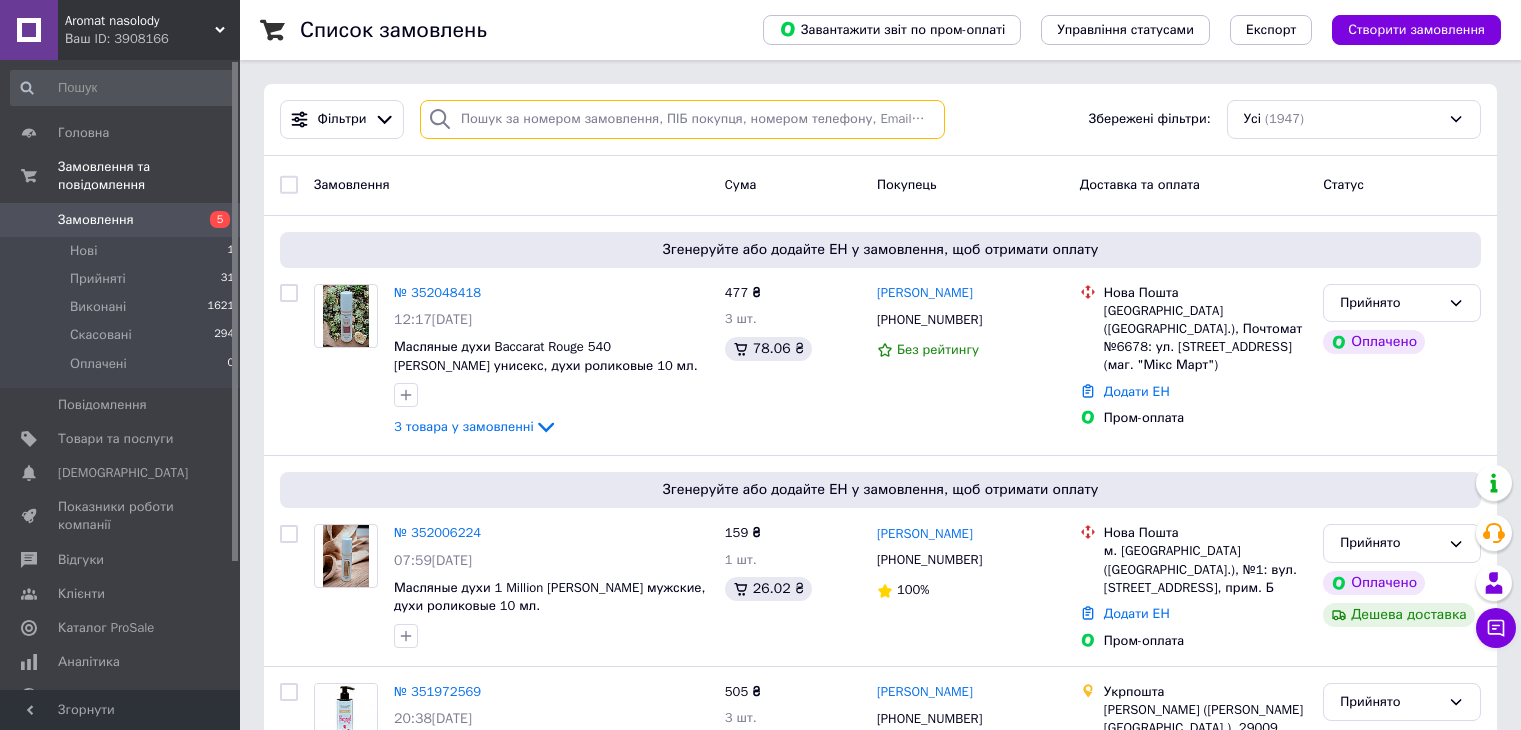 click at bounding box center [682, 119] 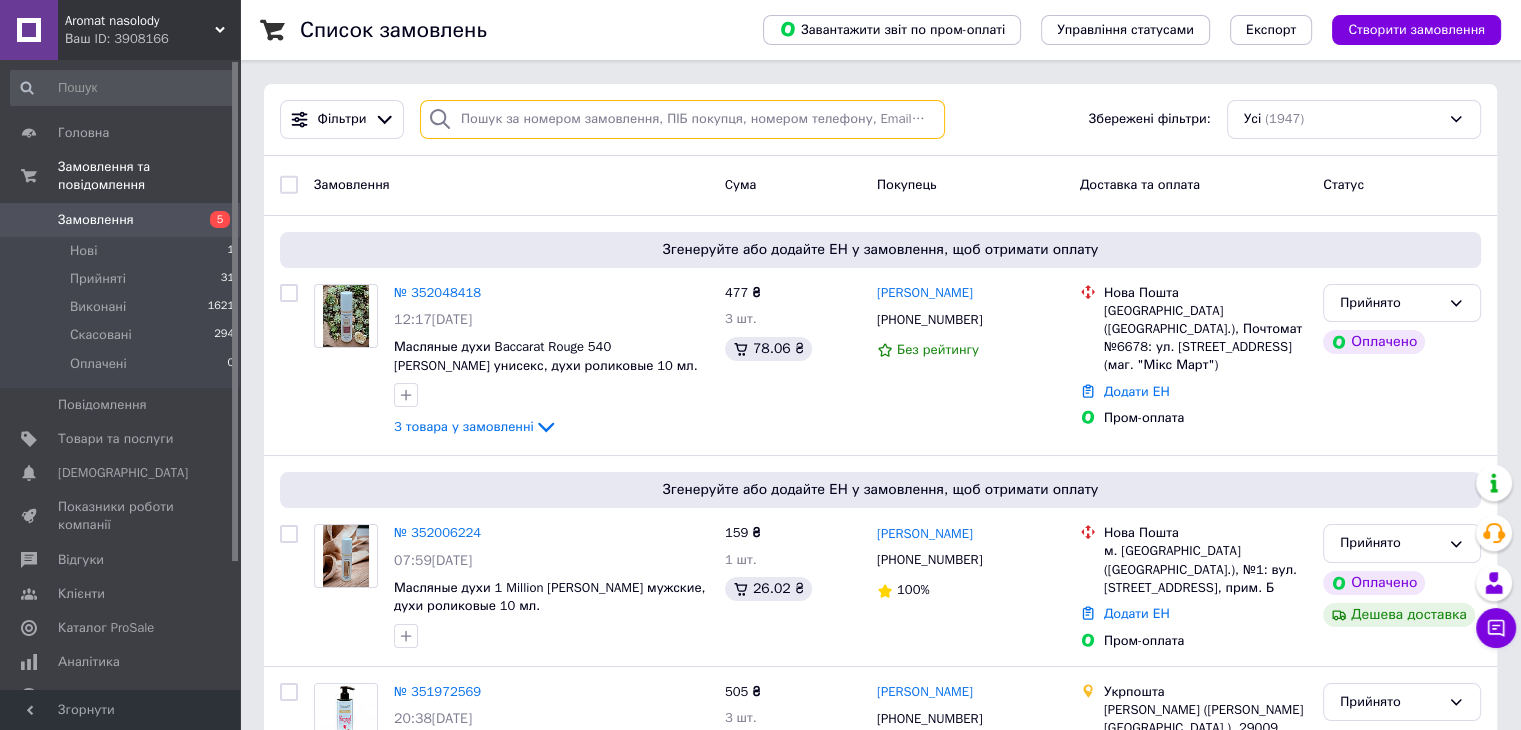 paste on "348921717" 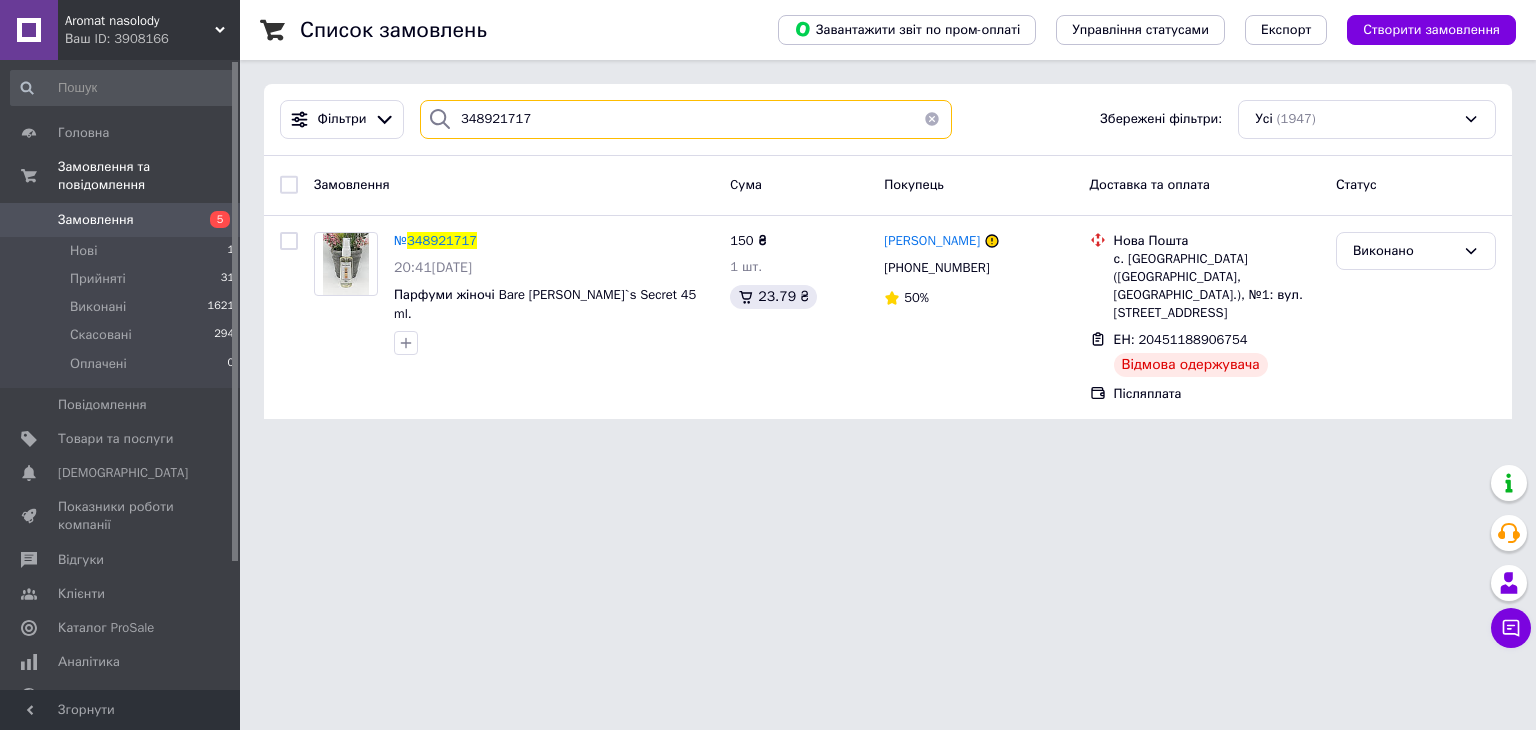 type on "348921717" 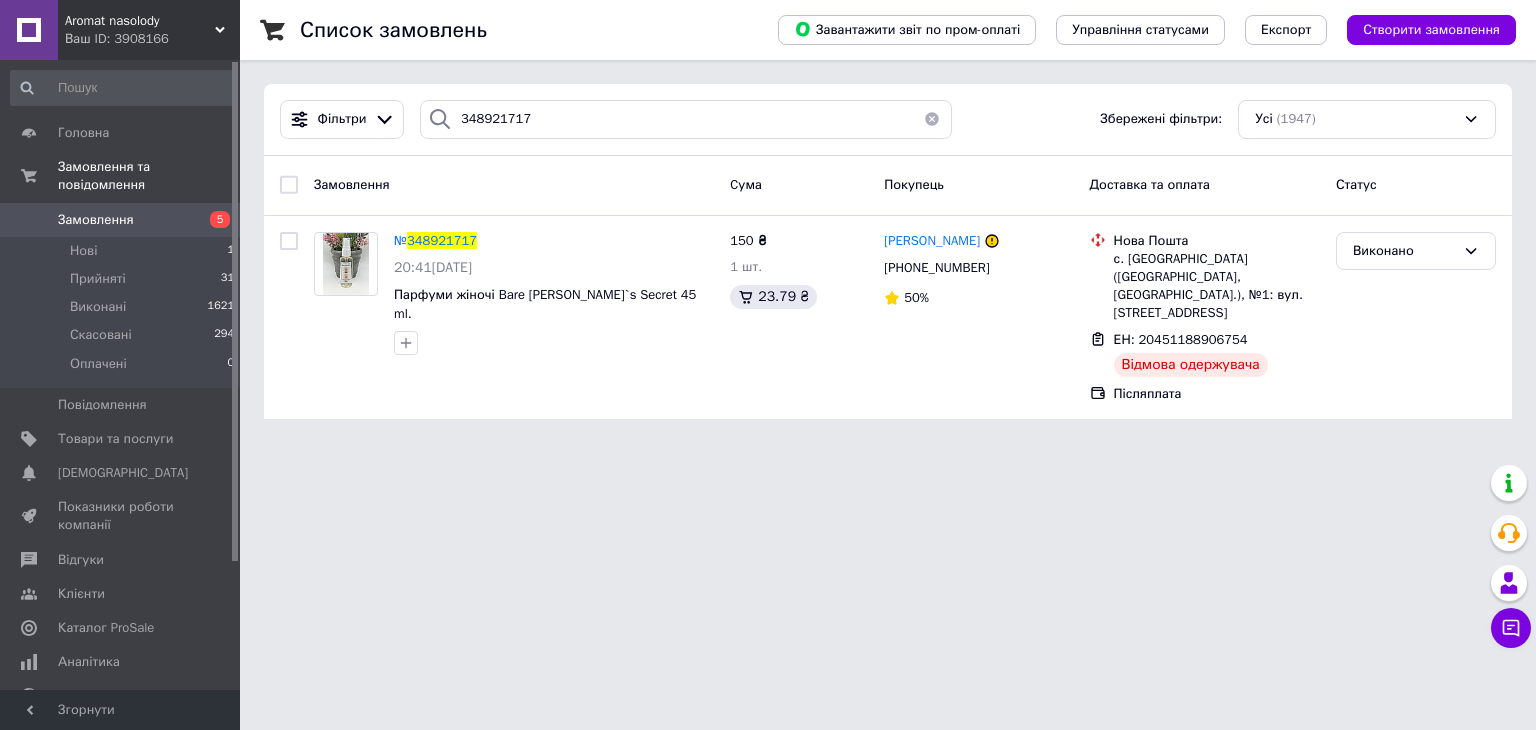 click at bounding box center (932, 119) 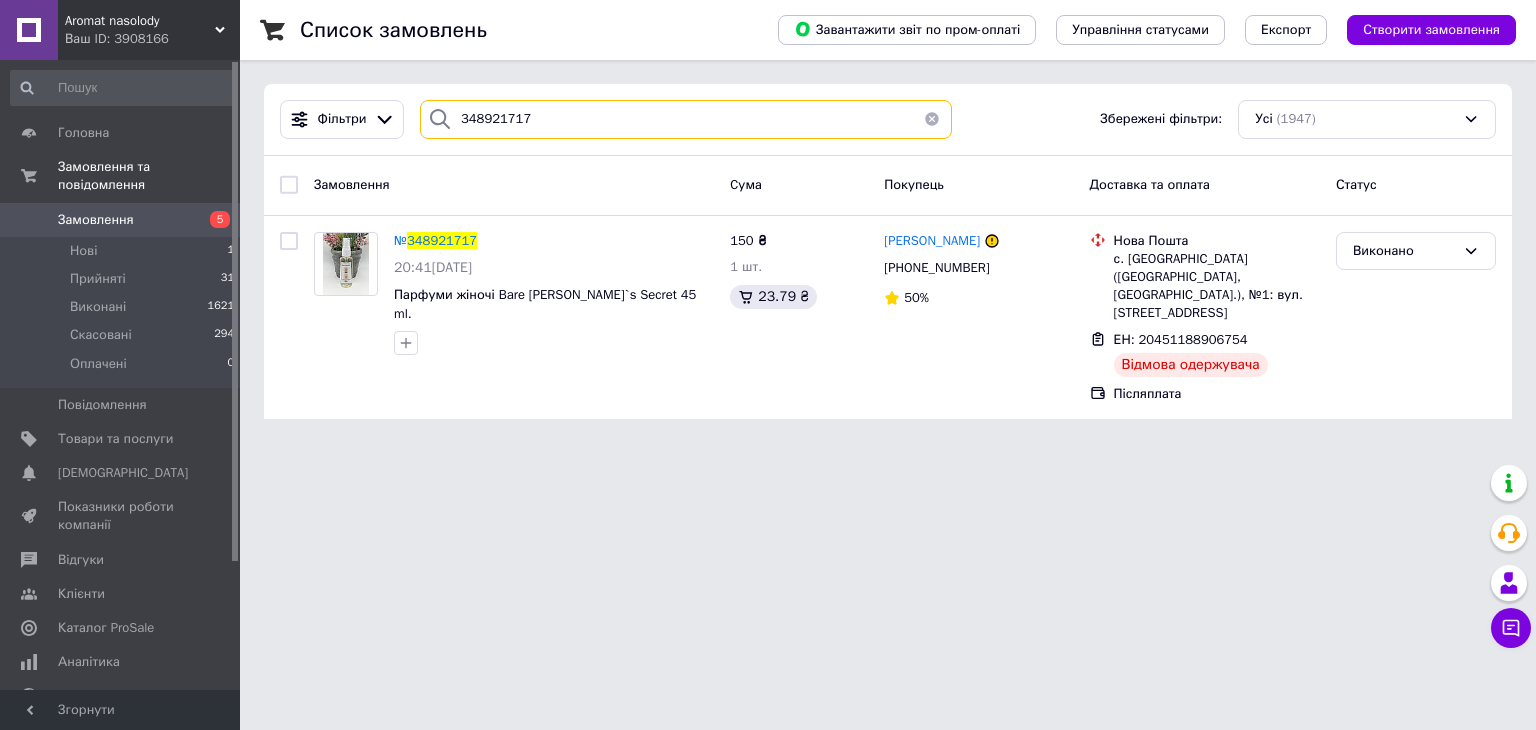 type 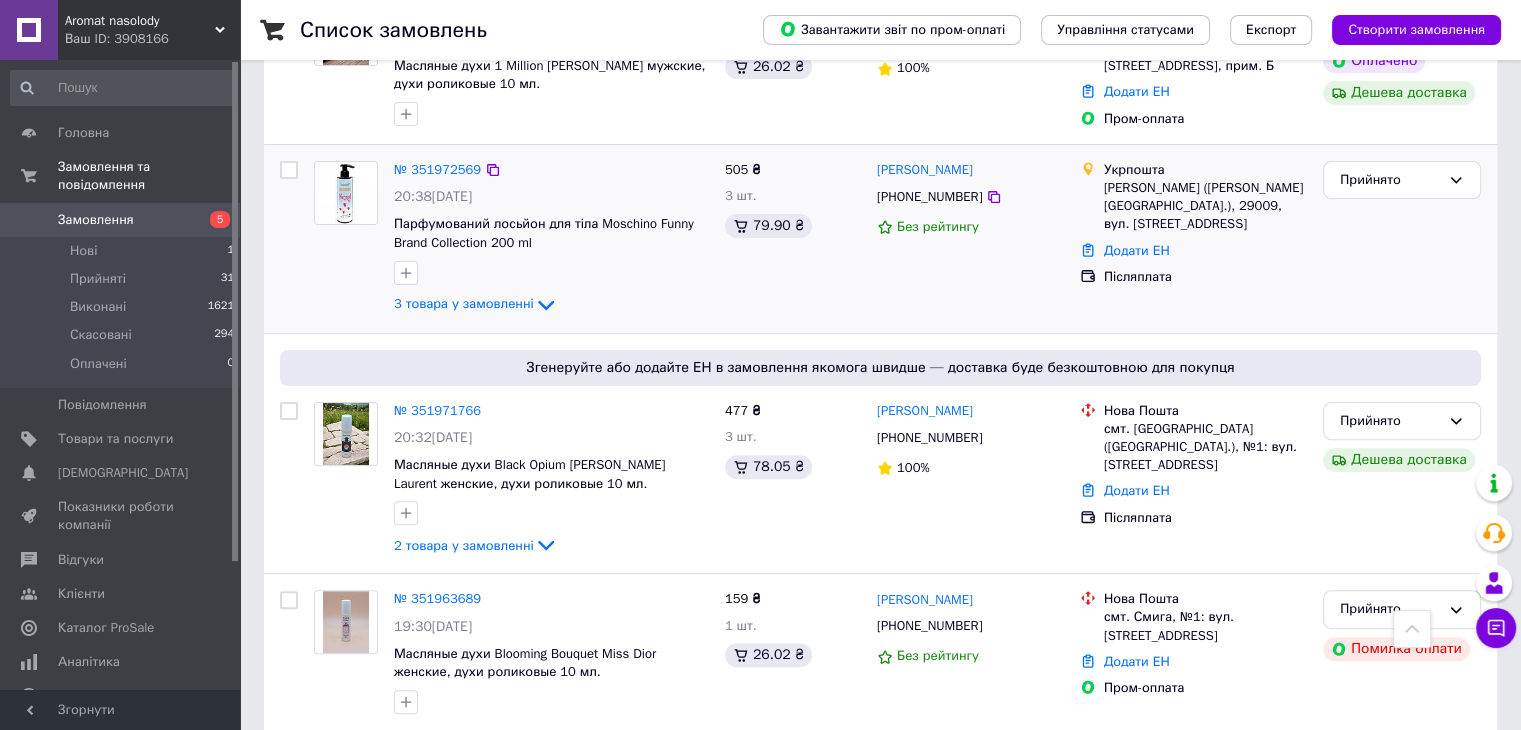 scroll, scrollTop: 500, scrollLeft: 0, axis: vertical 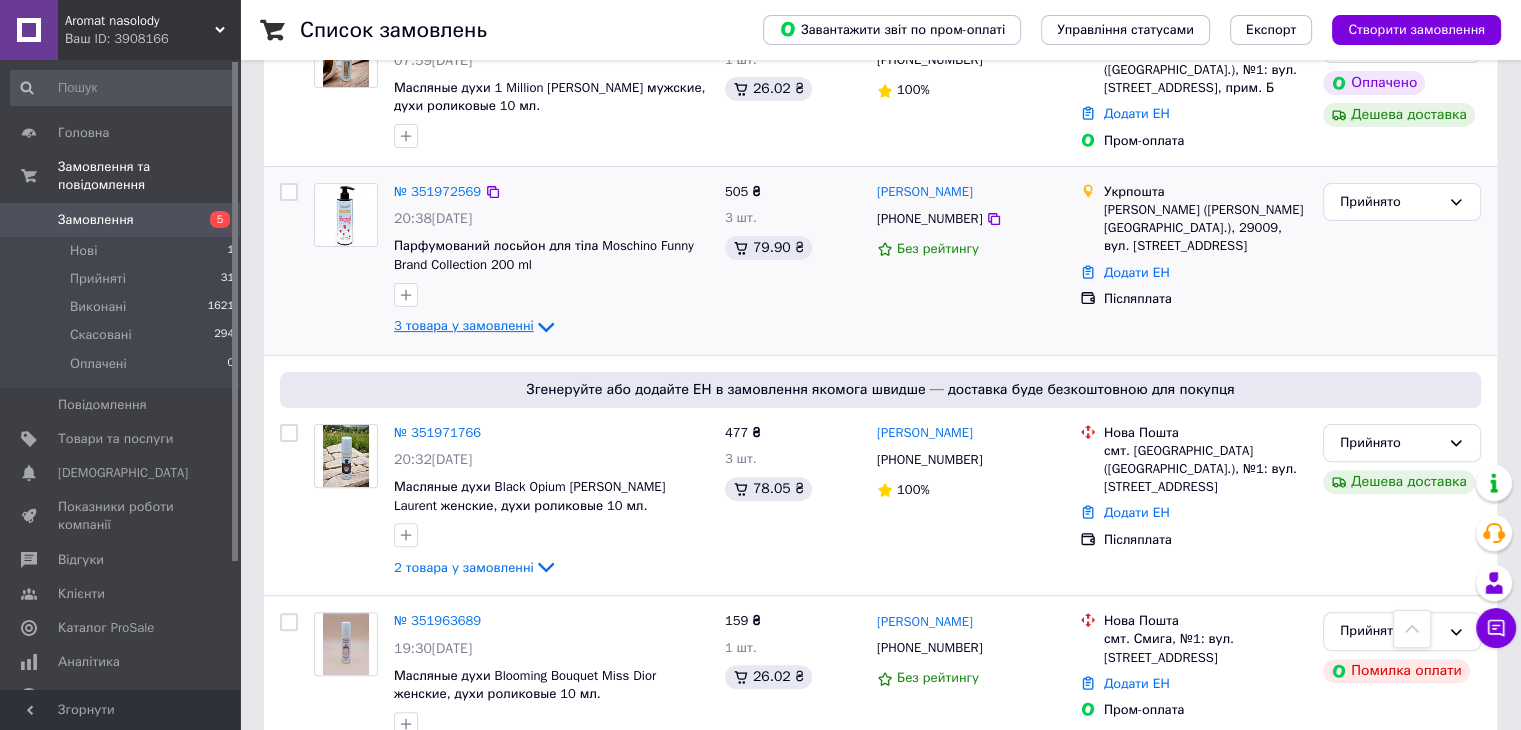 click 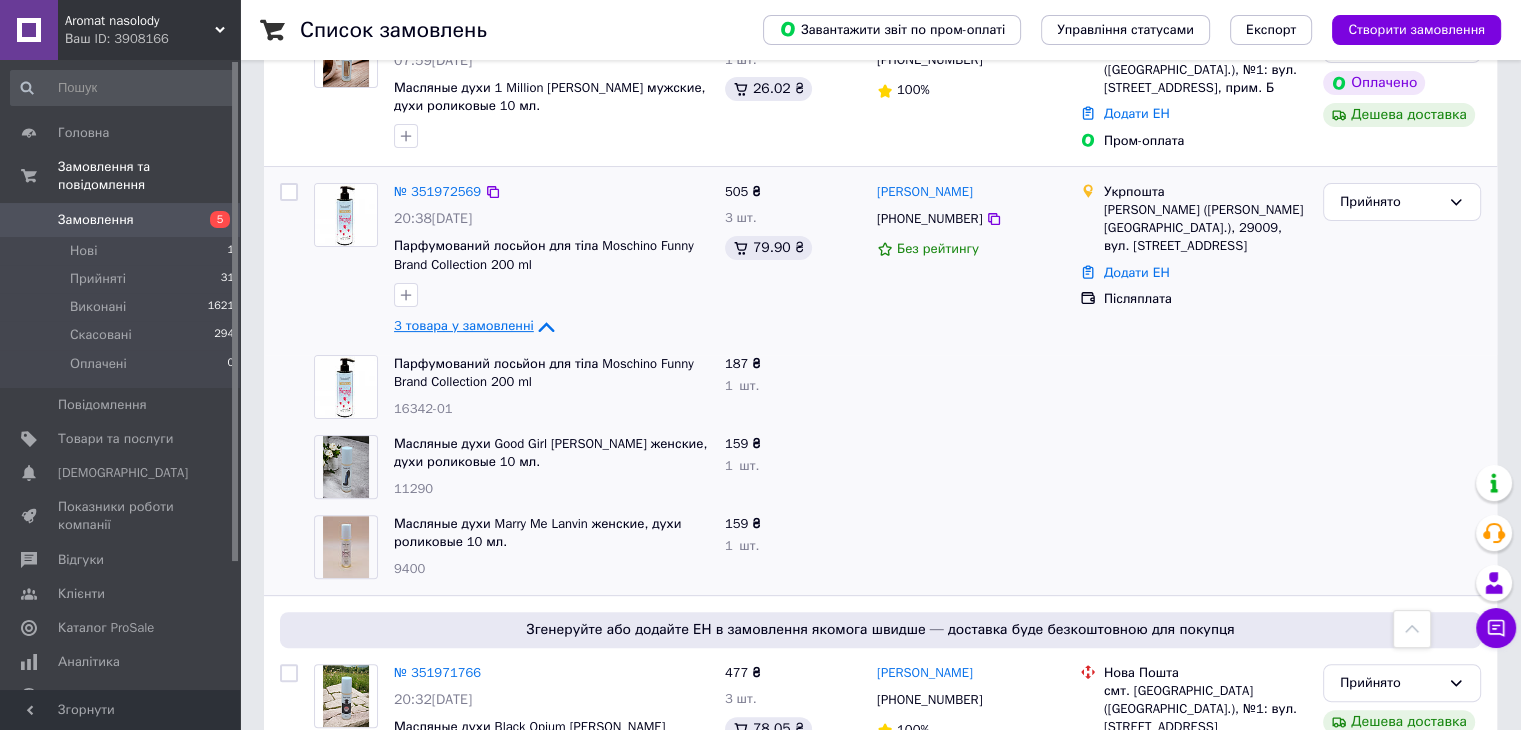 click 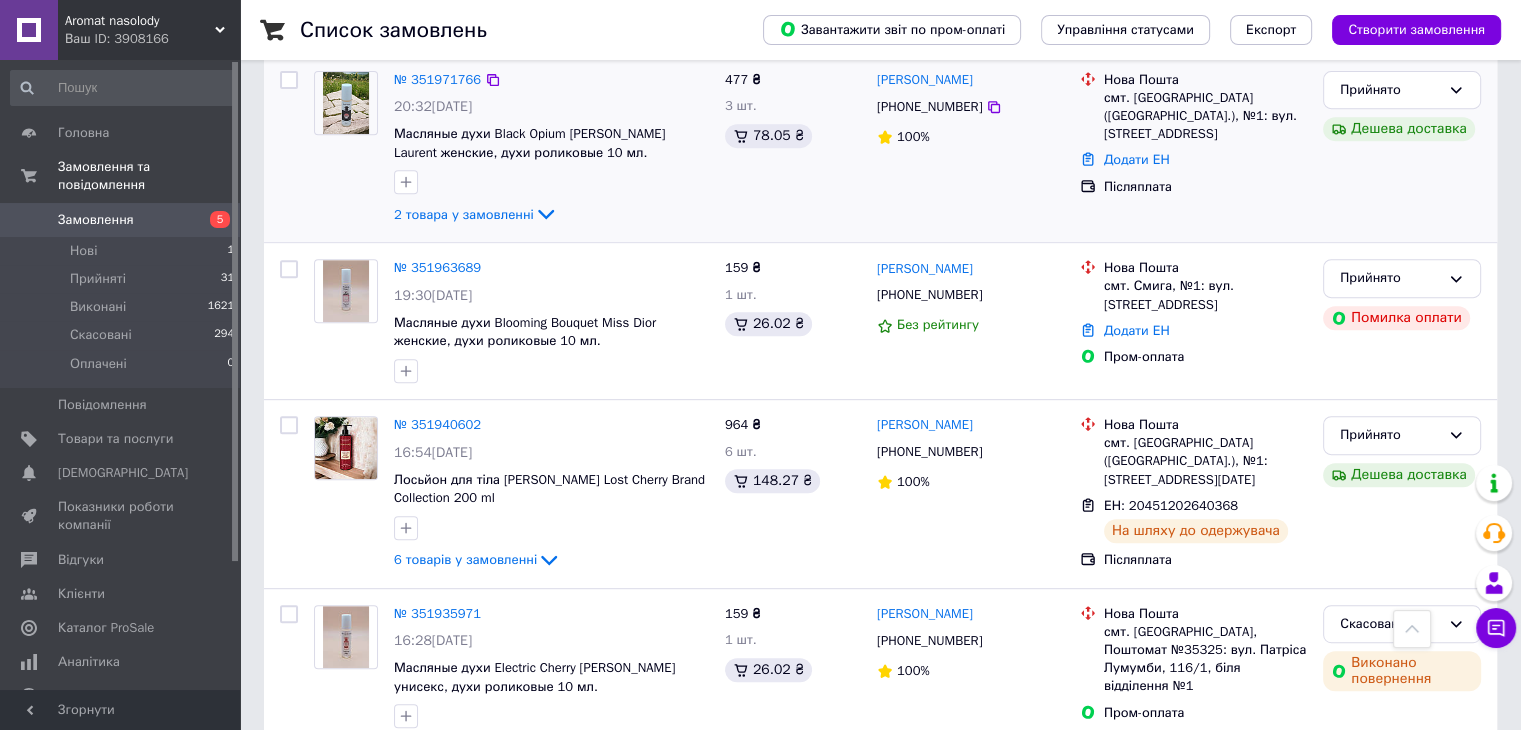 scroll, scrollTop: 900, scrollLeft: 0, axis: vertical 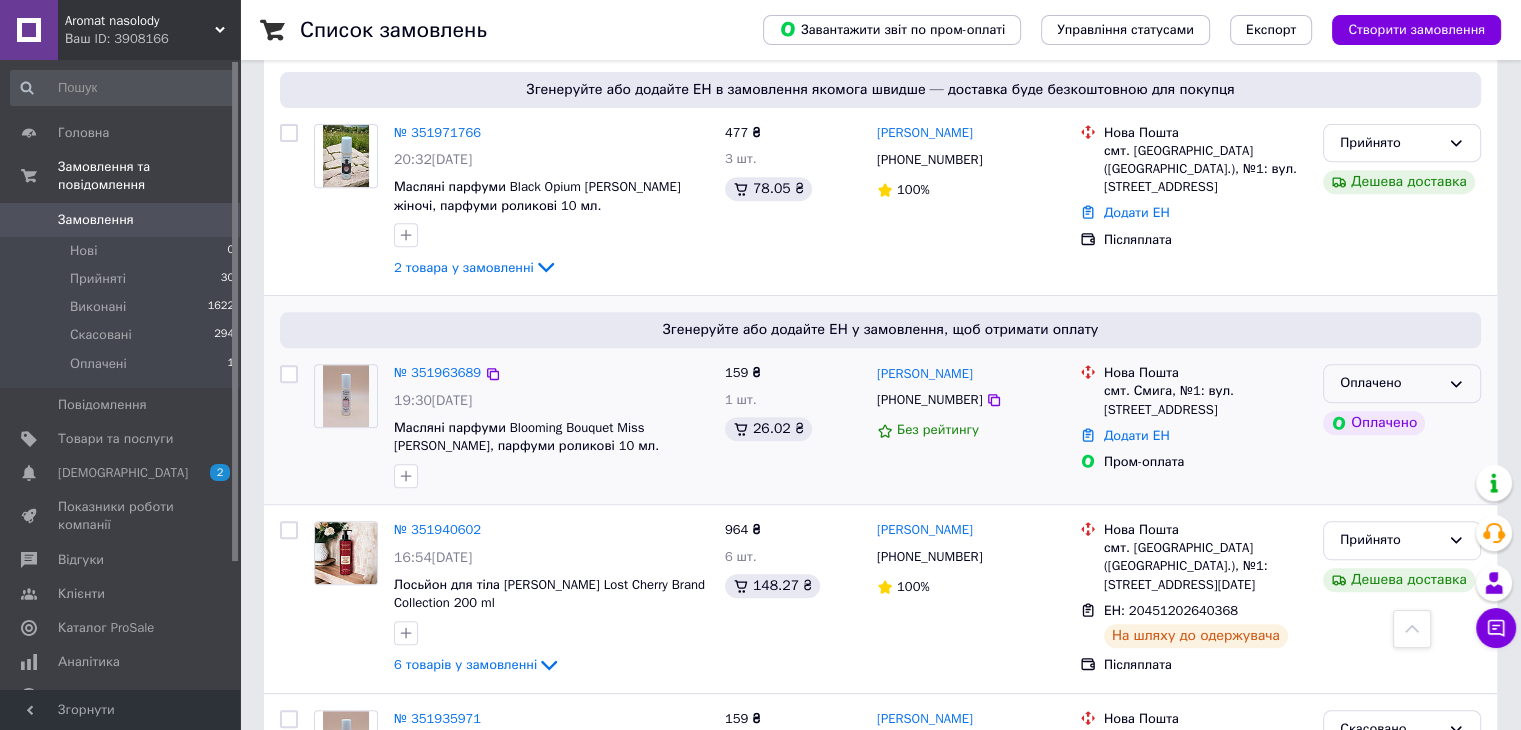 click on "Оплачено" at bounding box center [1402, 383] 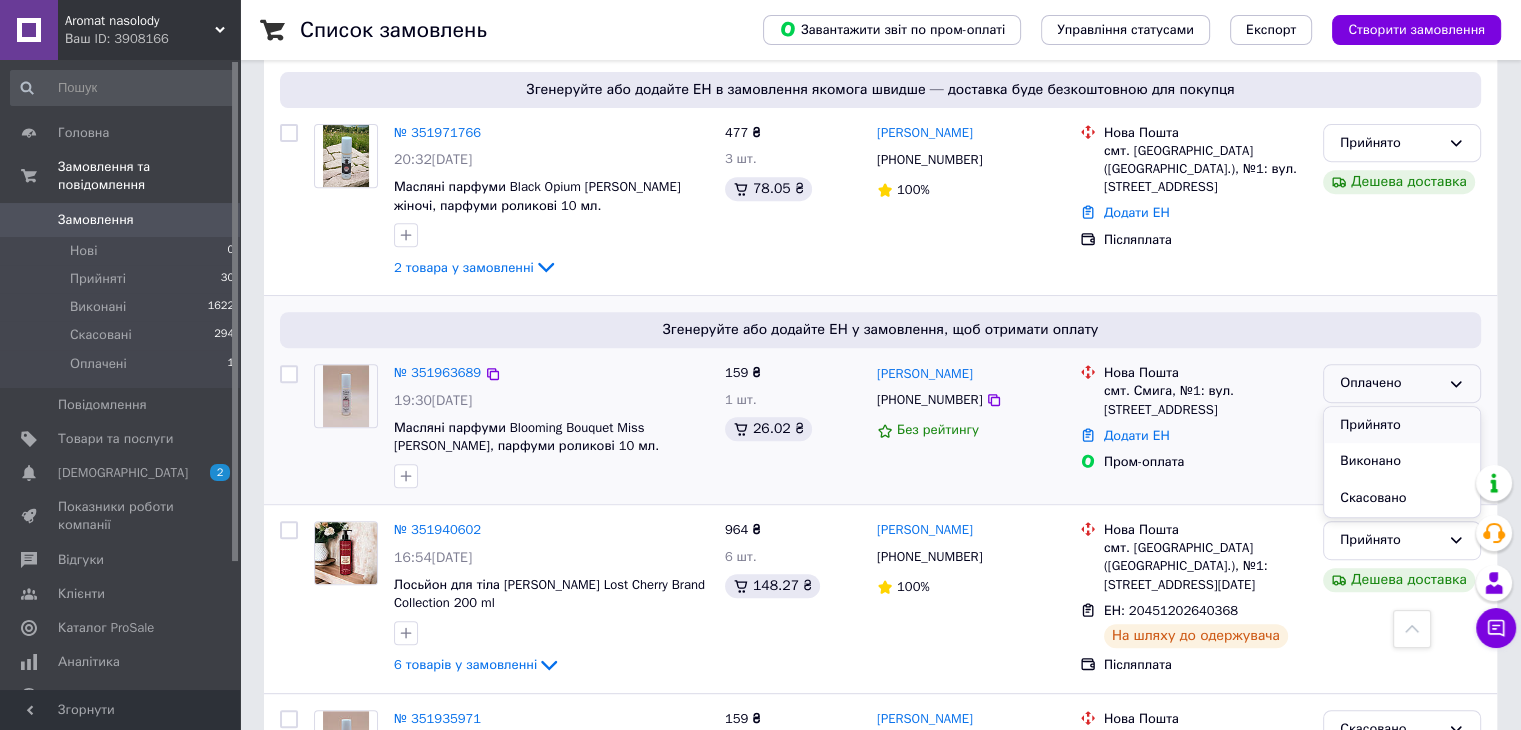 click on "Прийнято" at bounding box center [1402, 425] 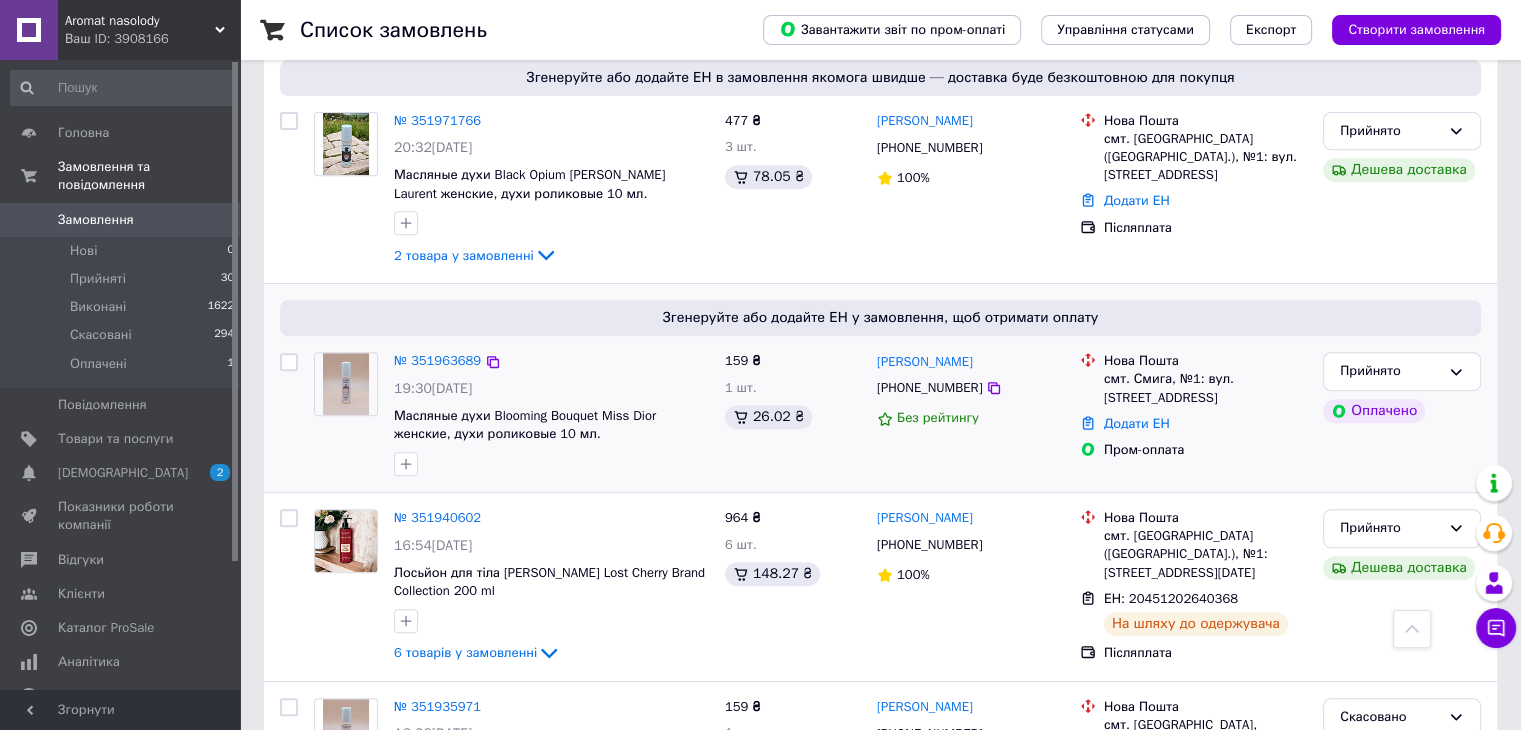 scroll, scrollTop: 800, scrollLeft: 0, axis: vertical 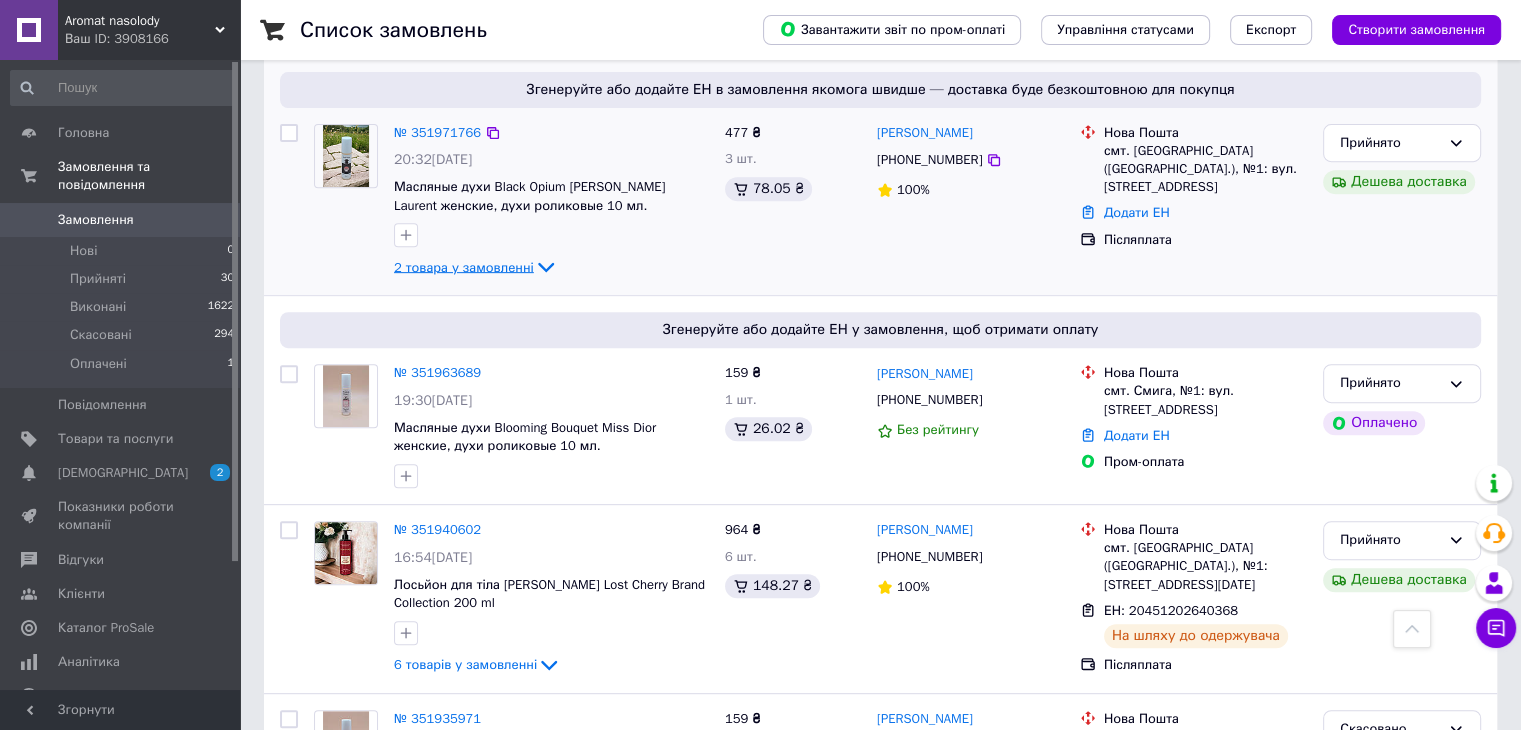 click 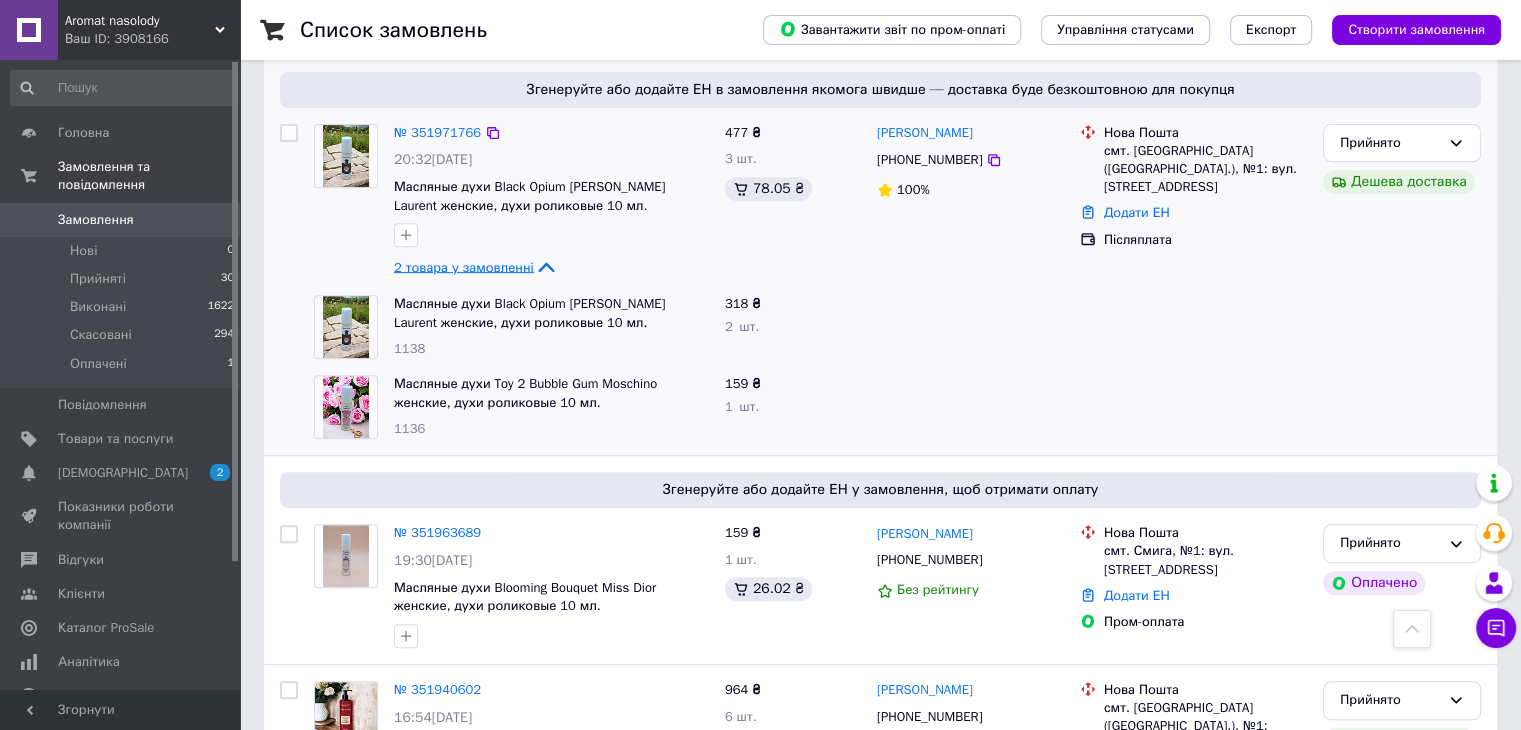 click 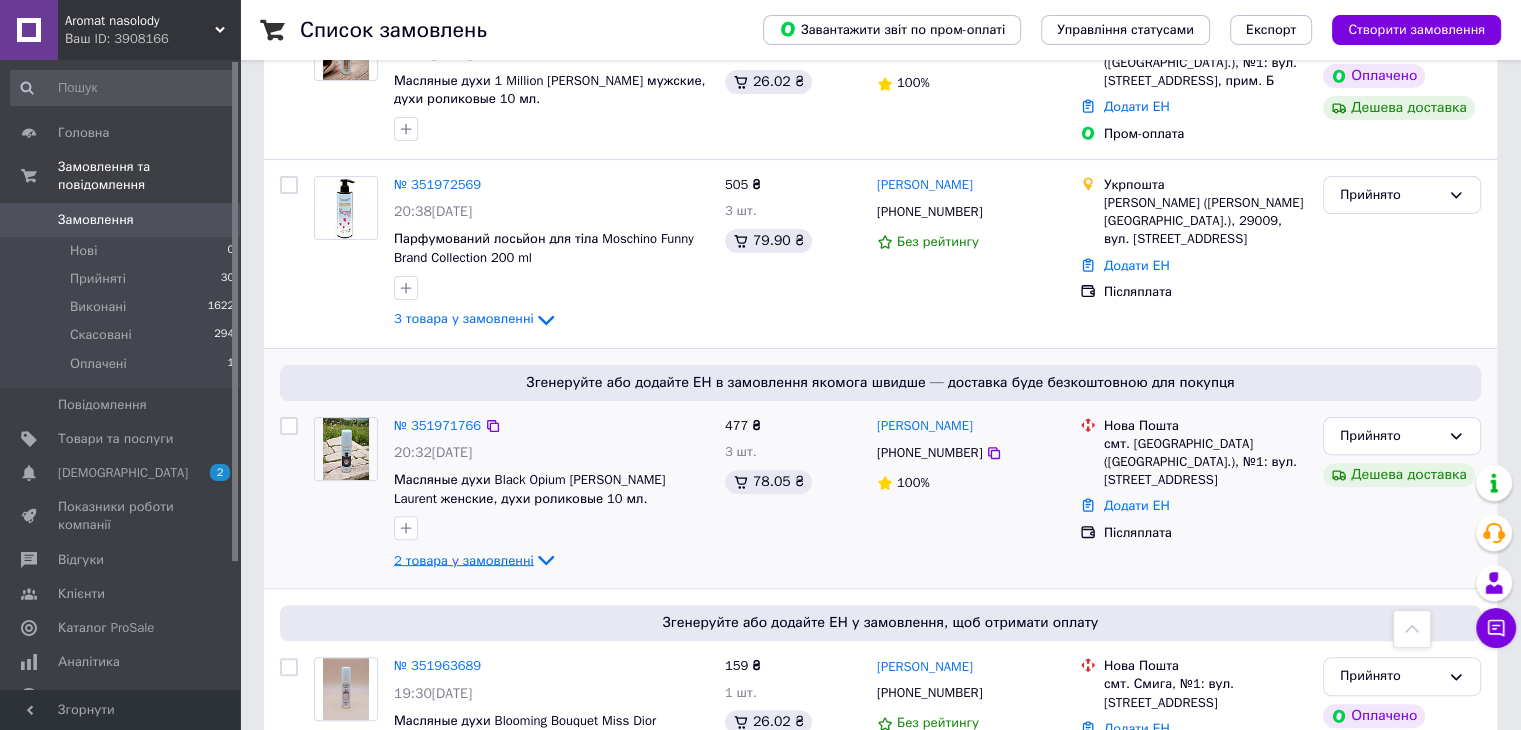 scroll, scrollTop: 500, scrollLeft: 0, axis: vertical 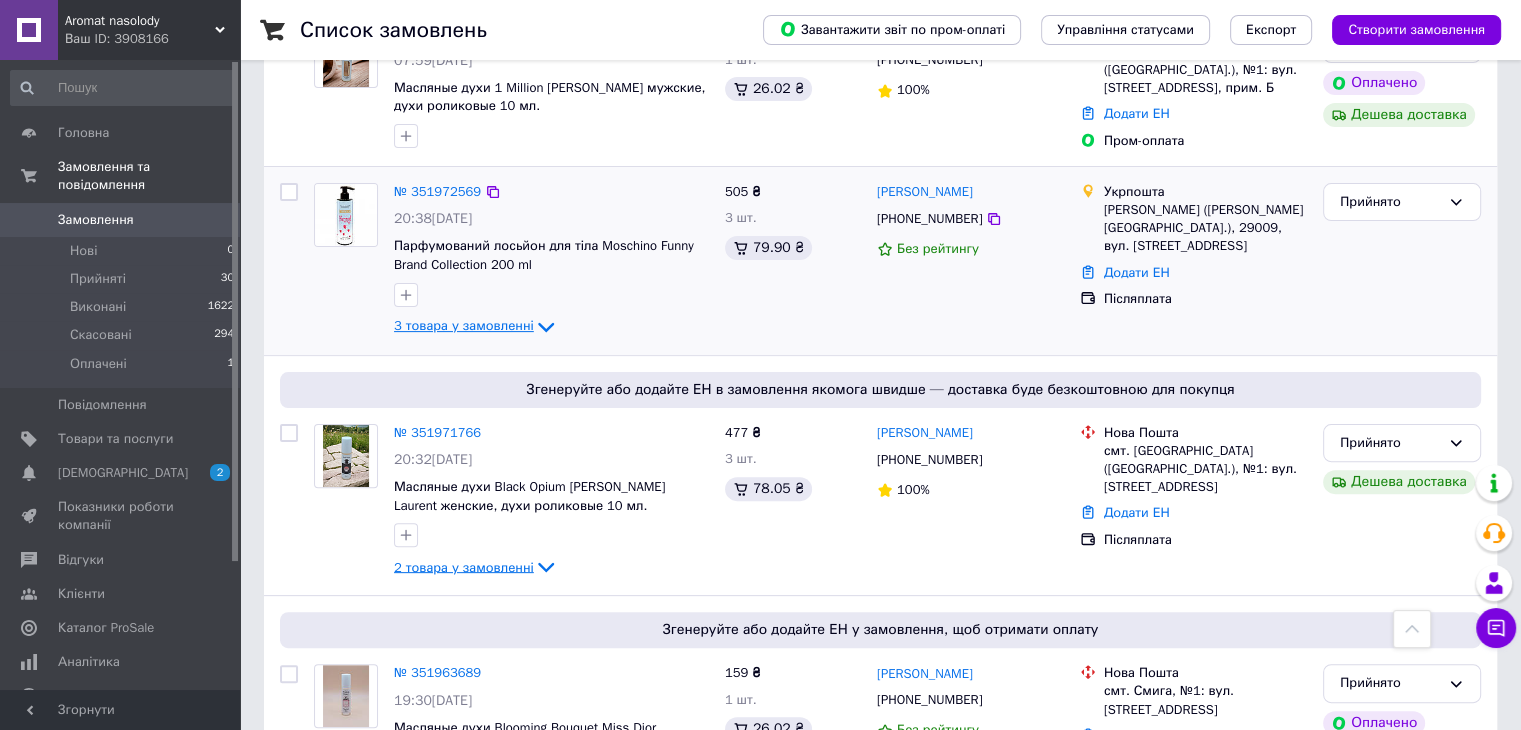 click 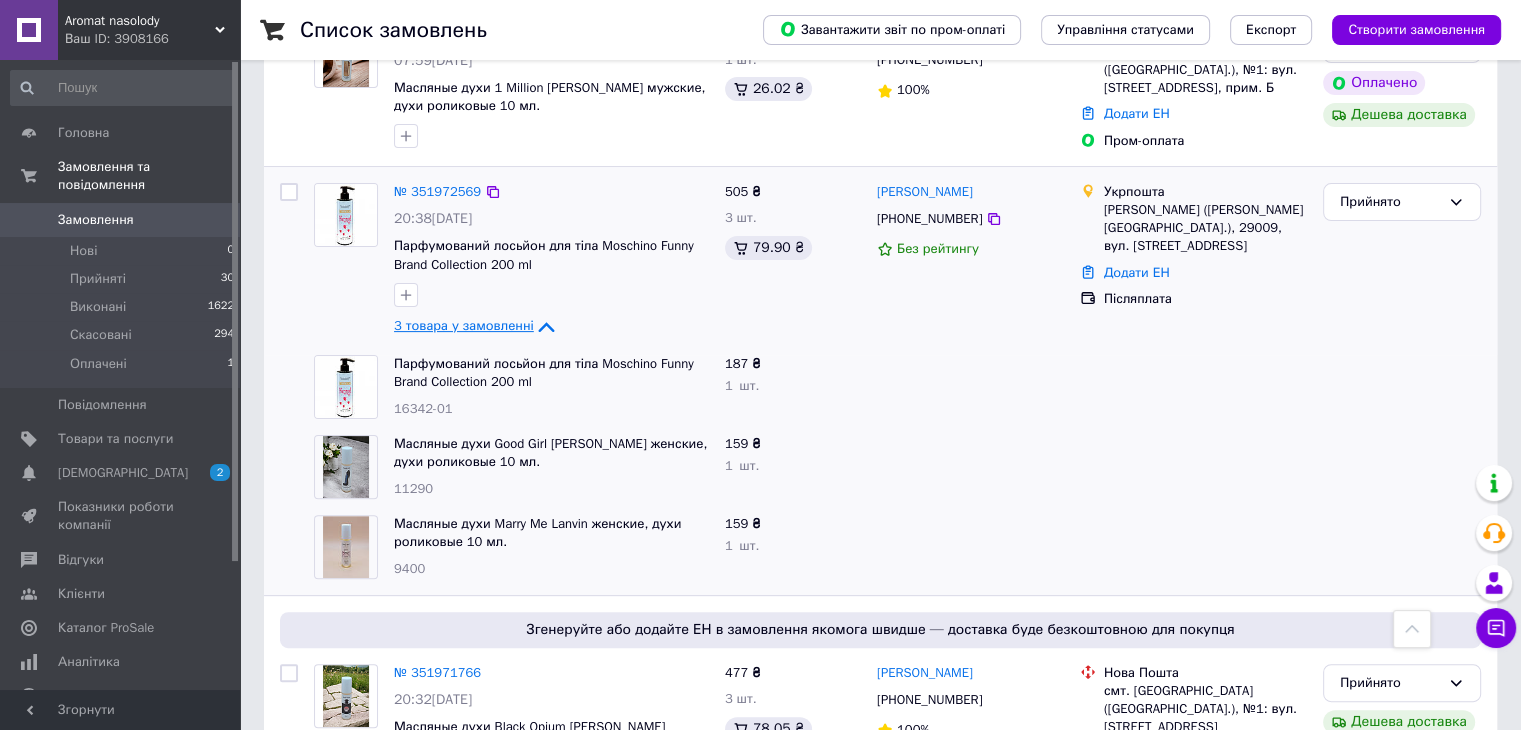 click 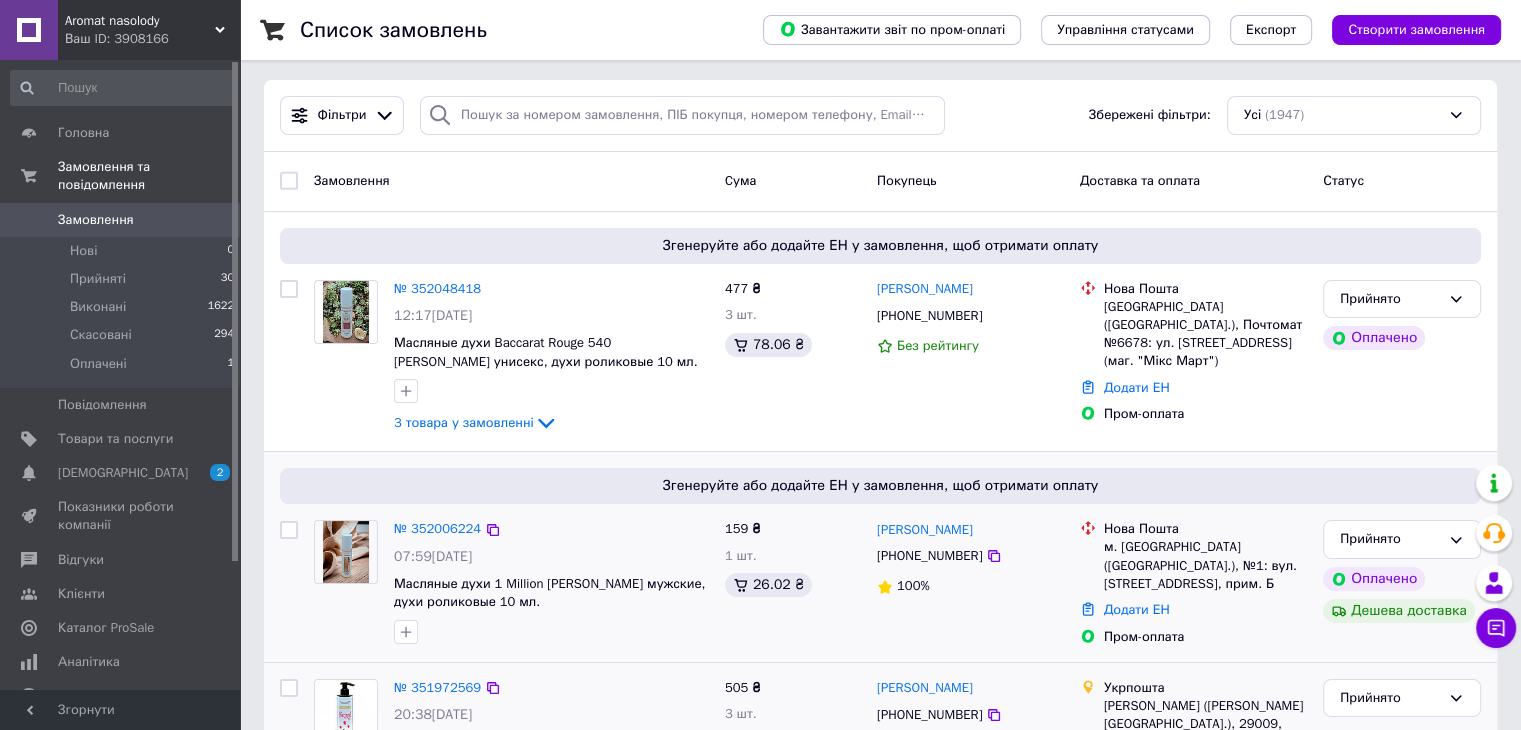 scroll, scrollTop: 0, scrollLeft: 0, axis: both 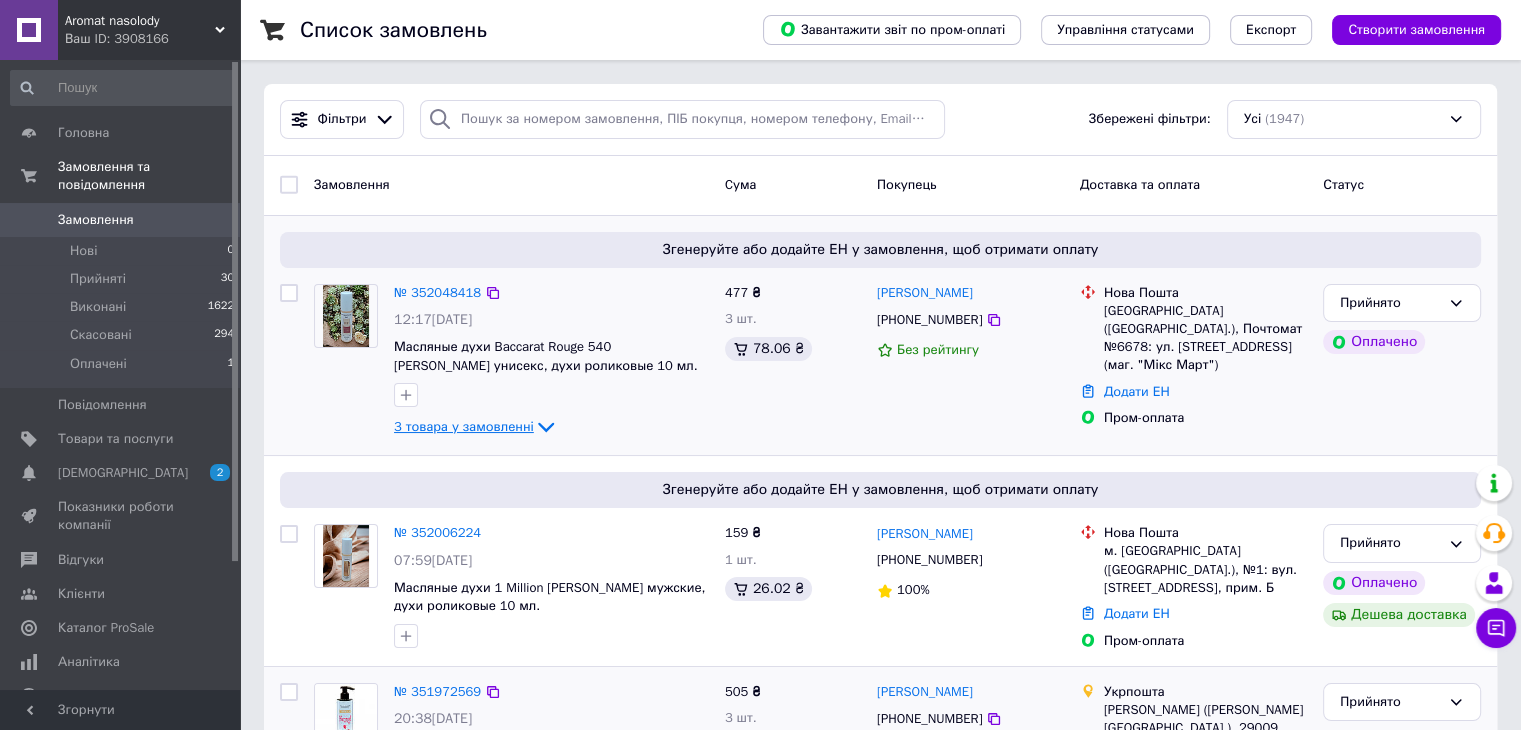 click 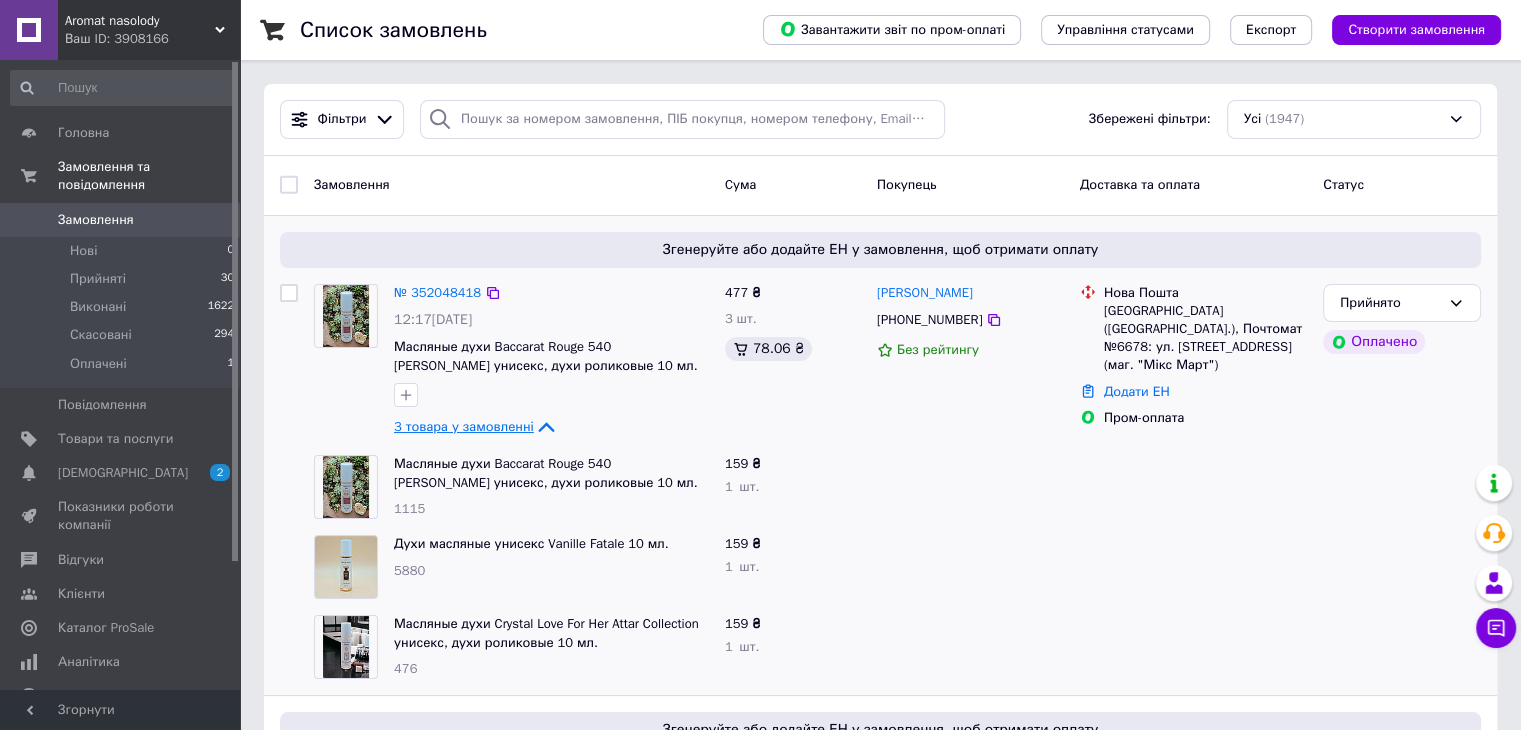 click 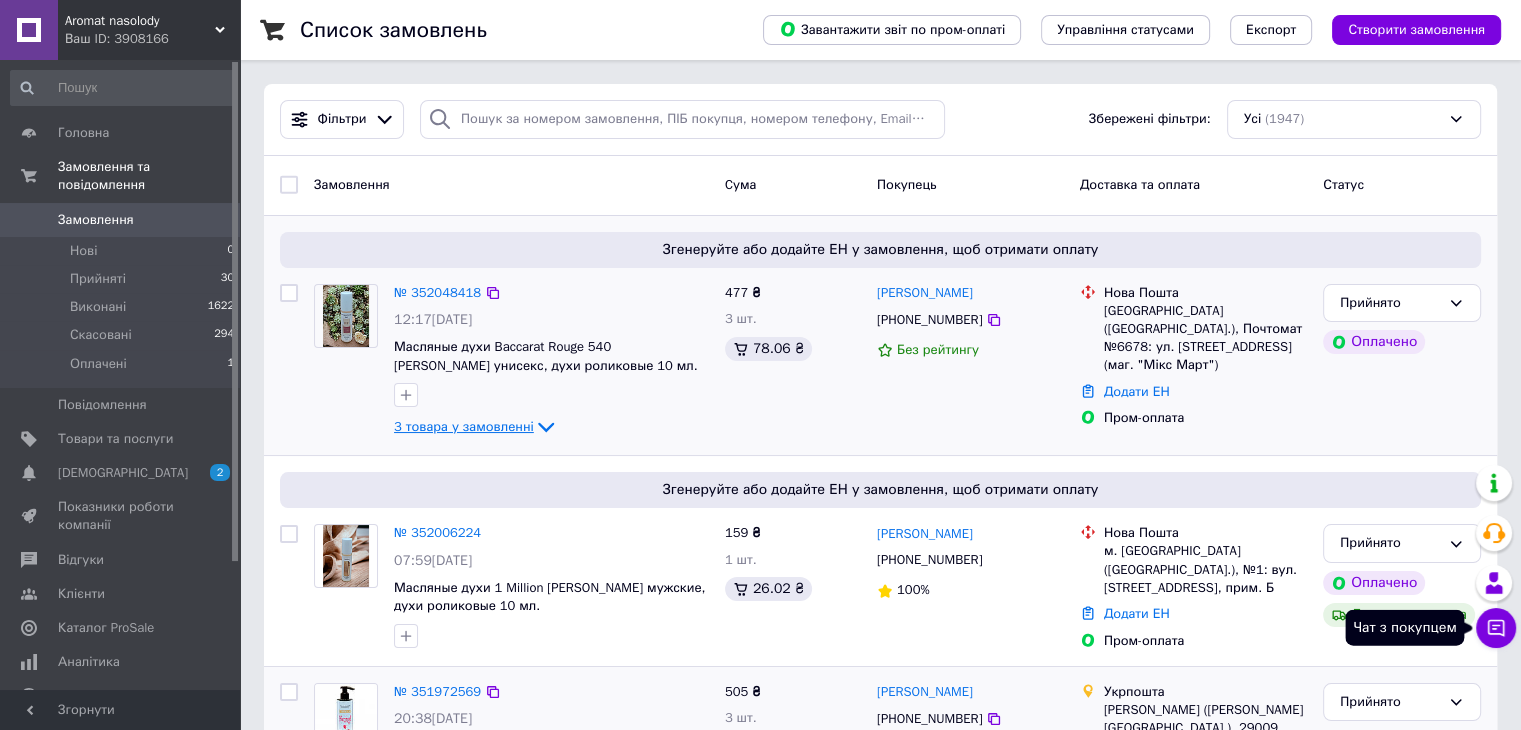 click 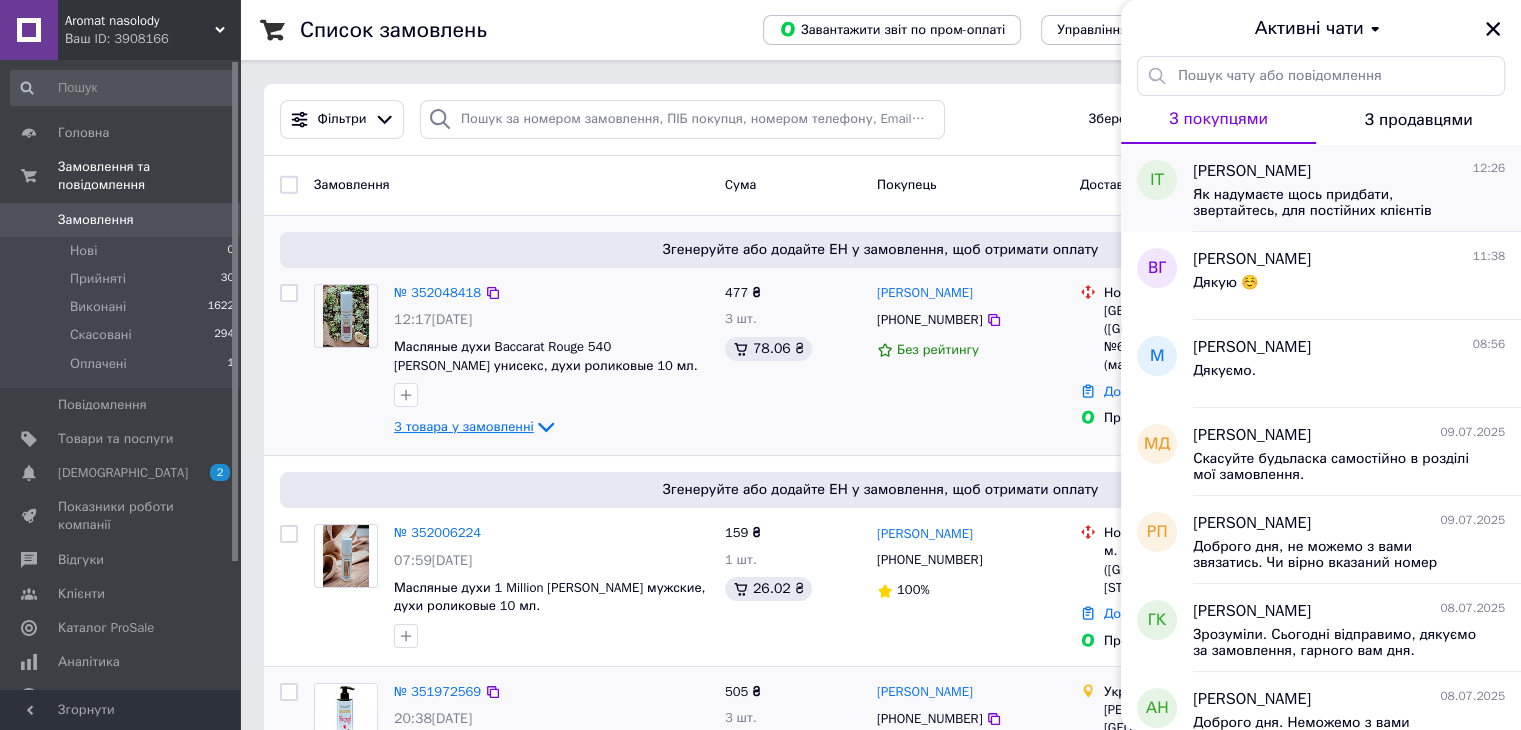 click on "Як надумаєте щось придбати, звертайтесь, для постійних клієнтів робимо ще додаткові знижки." at bounding box center (1335, 203) 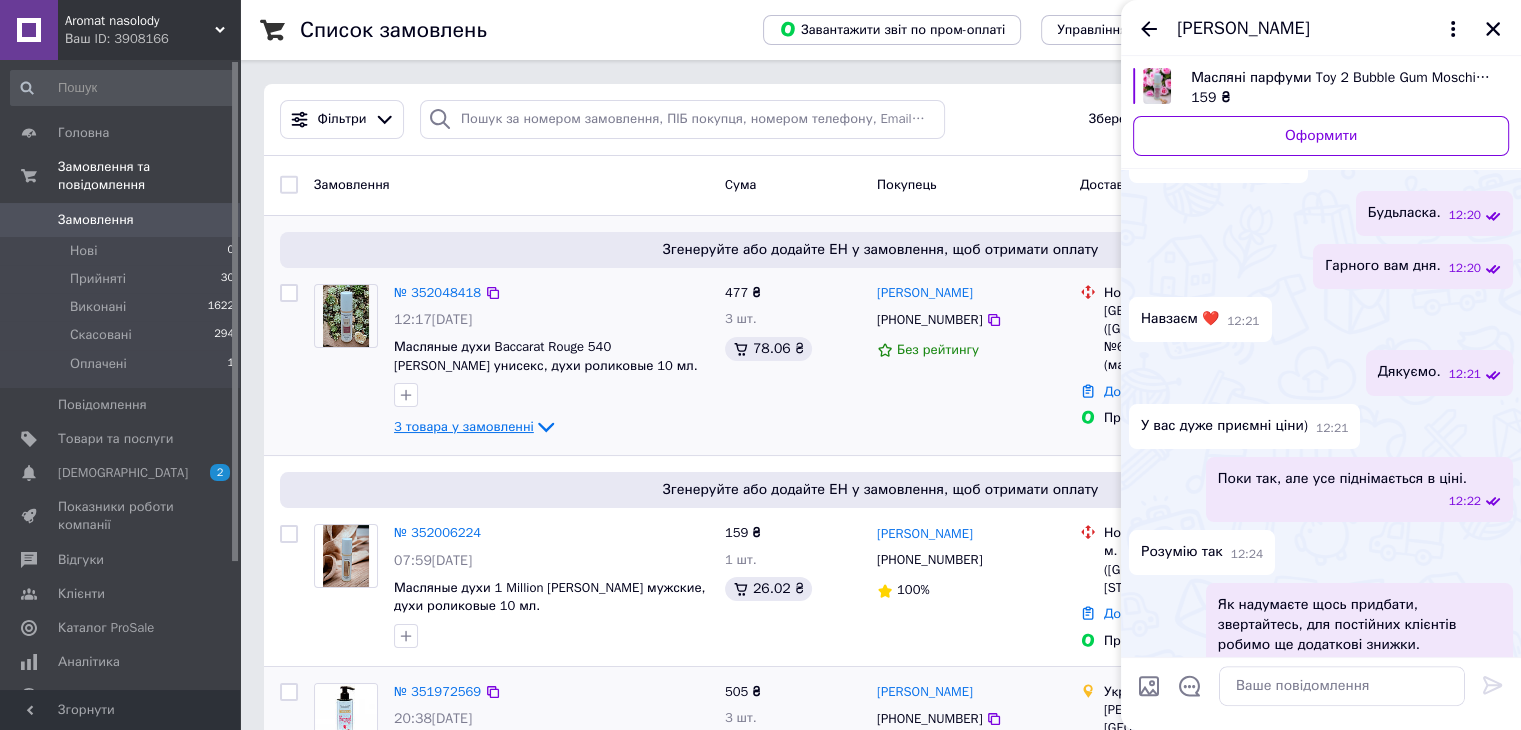 scroll, scrollTop: 369, scrollLeft: 0, axis: vertical 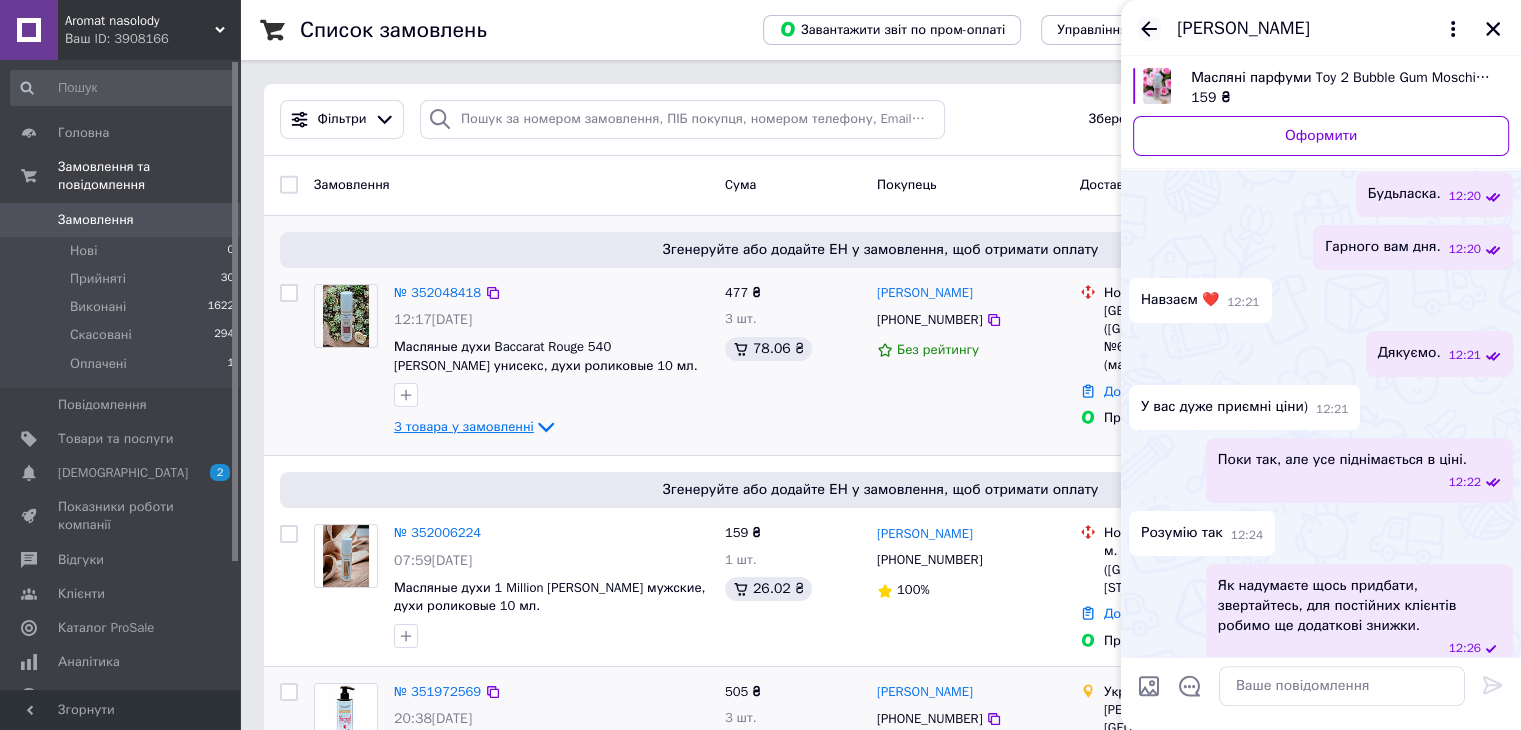 click 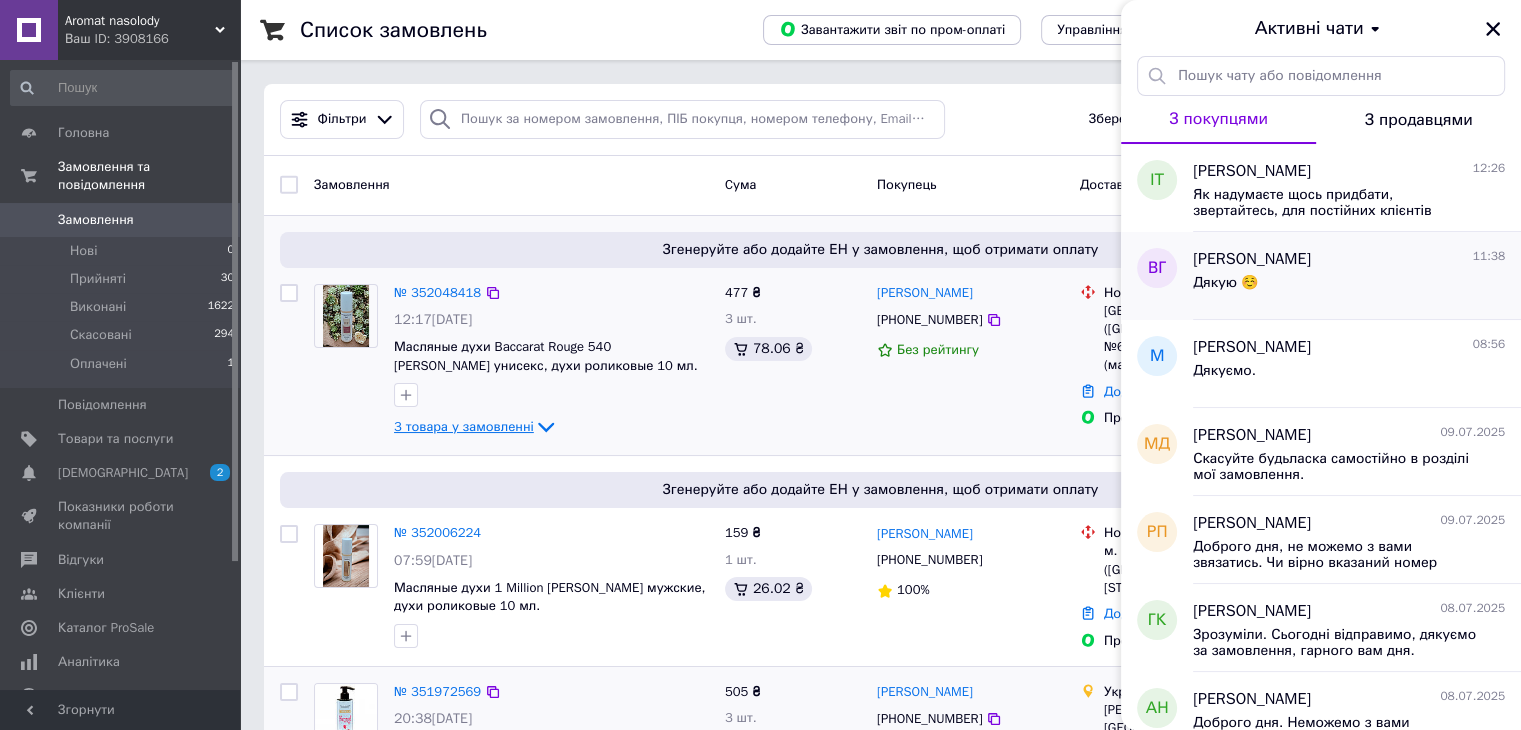 click on "Віталіна Грицак" at bounding box center [1252, 259] 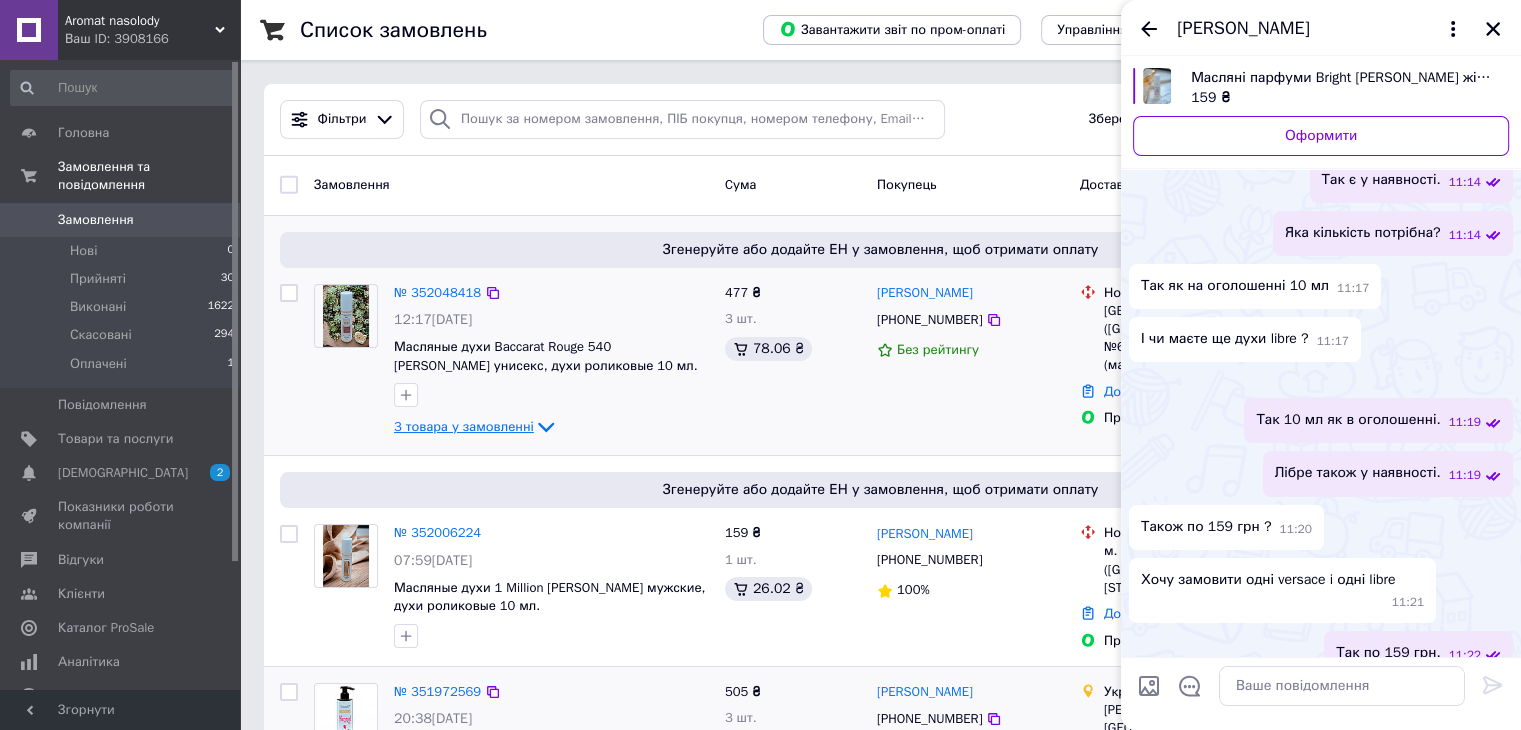 scroll, scrollTop: 200, scrollLeft: 0, axis: vertical 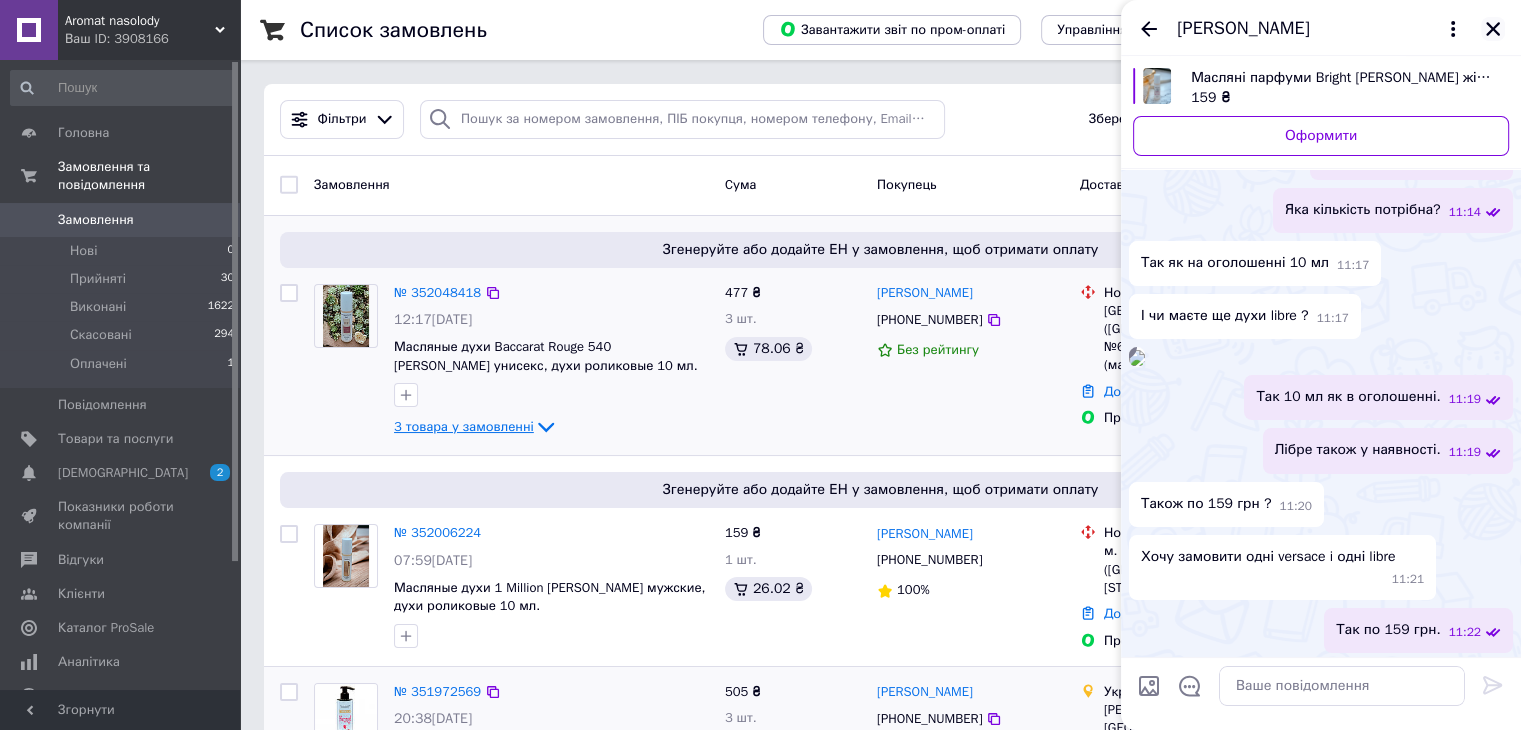 click 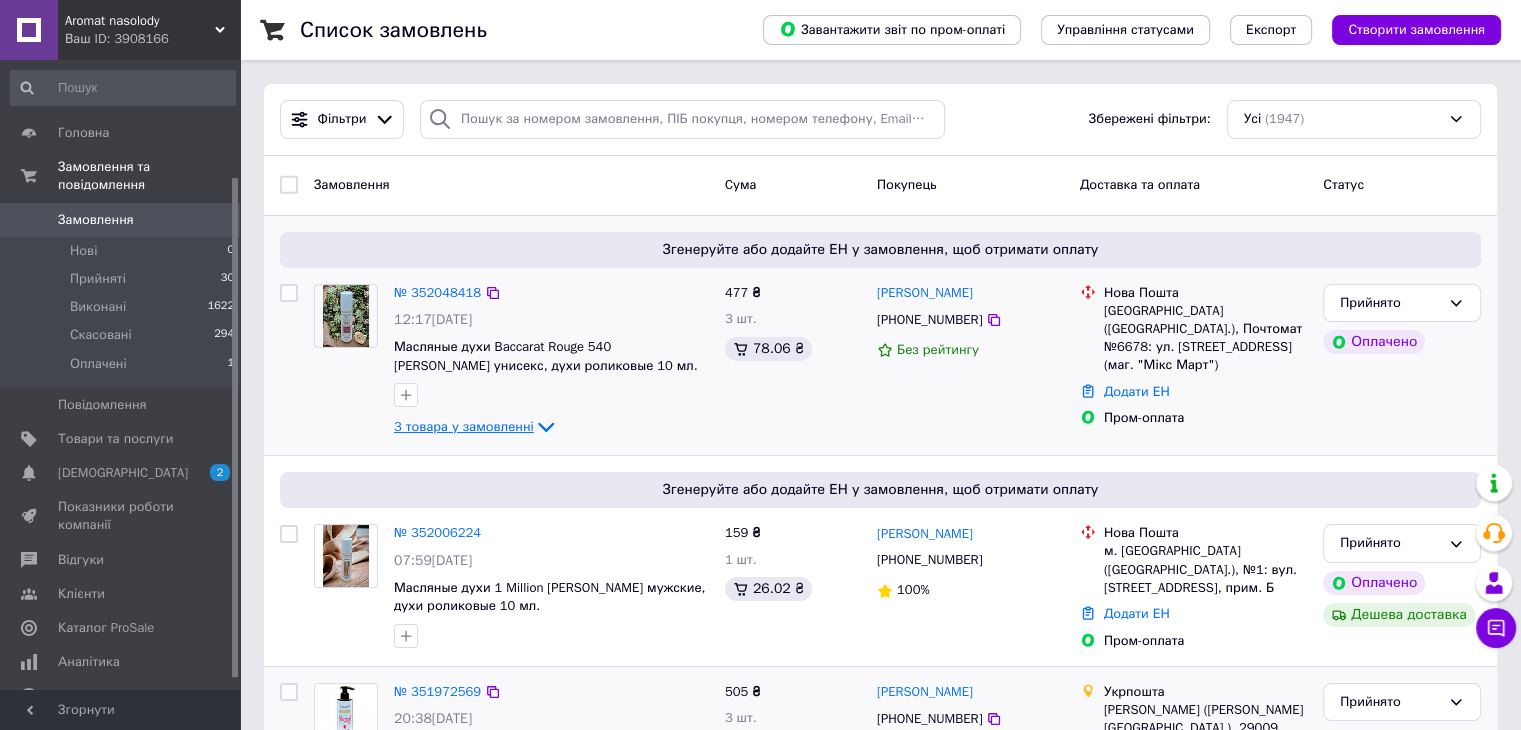 scroll, scrollTop: 160, scrollLeft: 0, axis: vertical 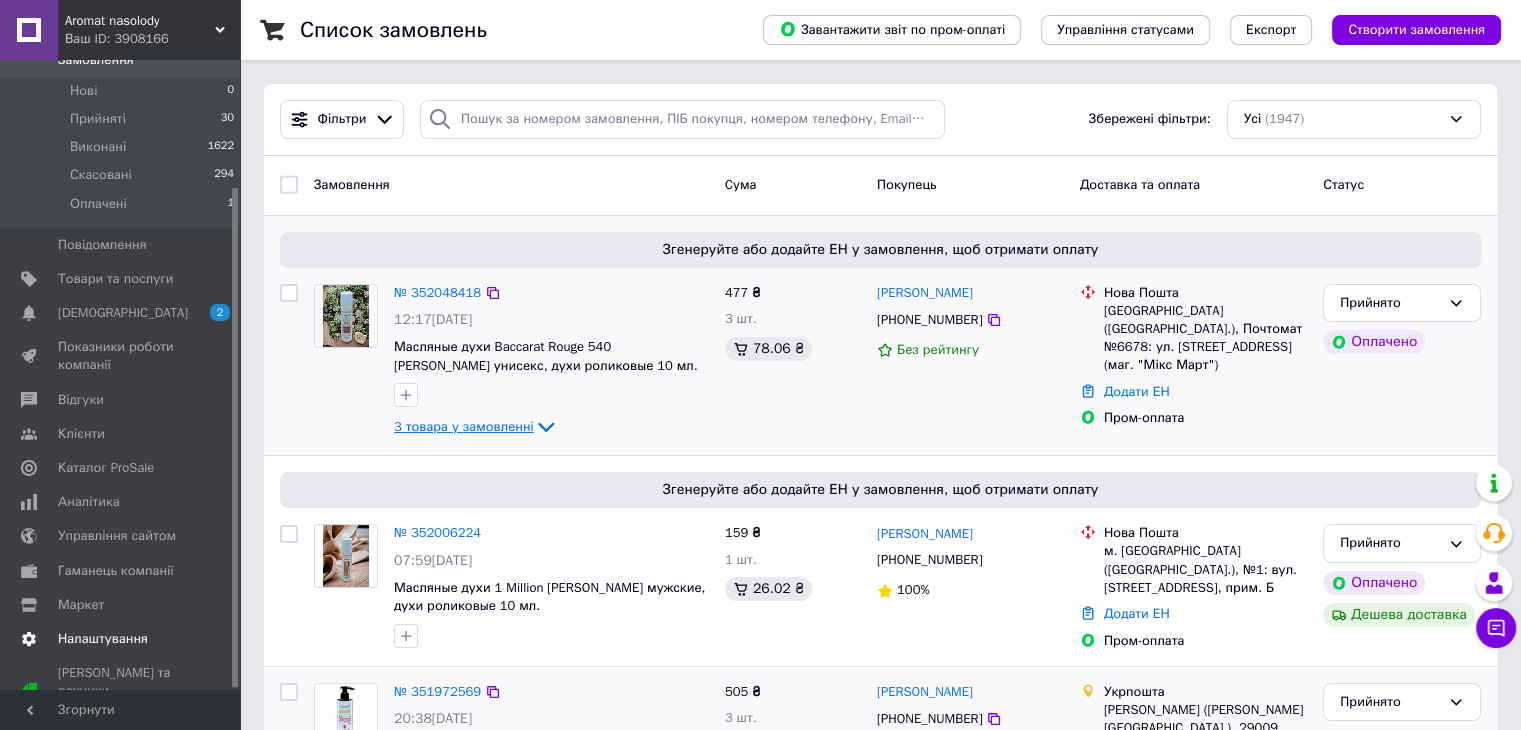 click on "Налаштування" at bounding box center (123, 639) 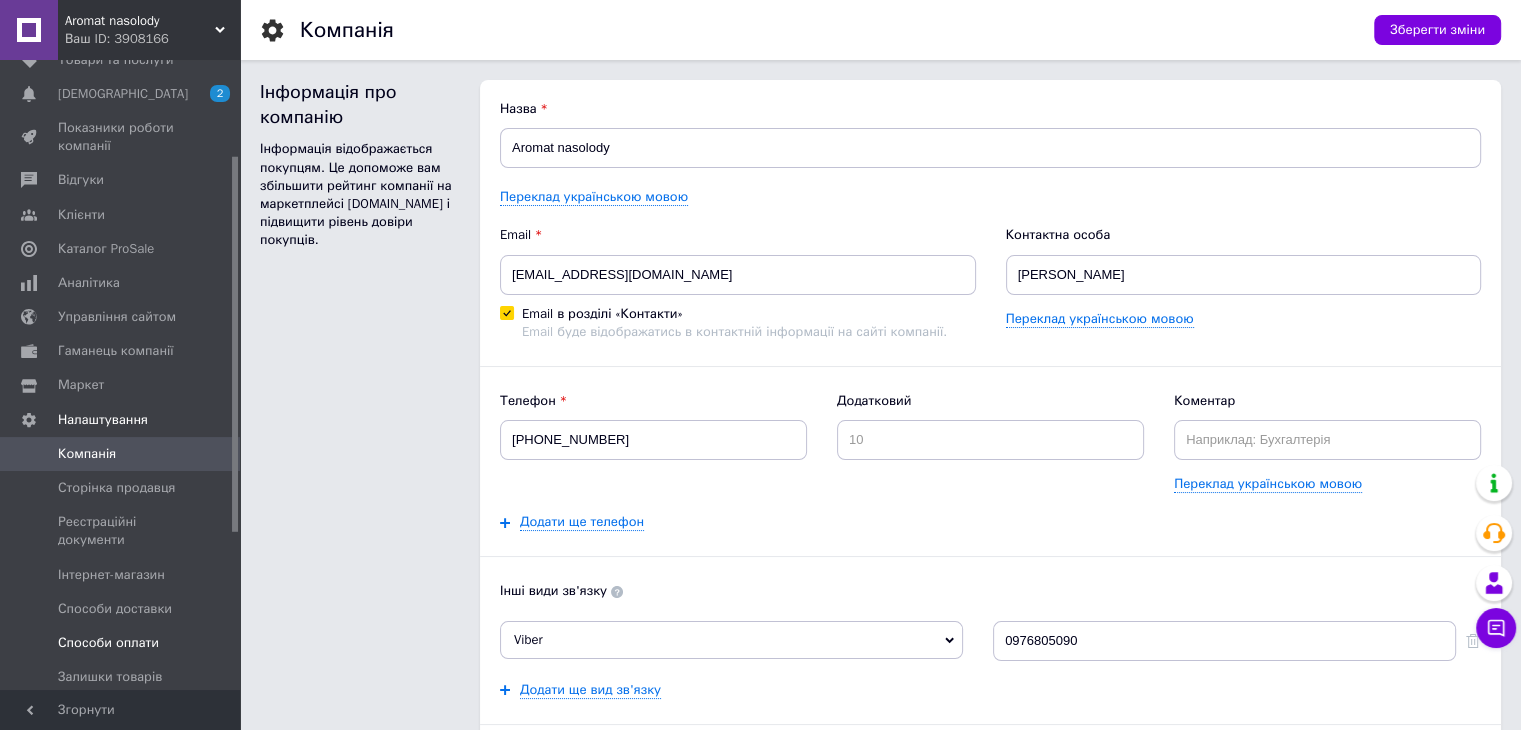 scroll, scrollTop: 0, scrollLeft: 0, axis: both 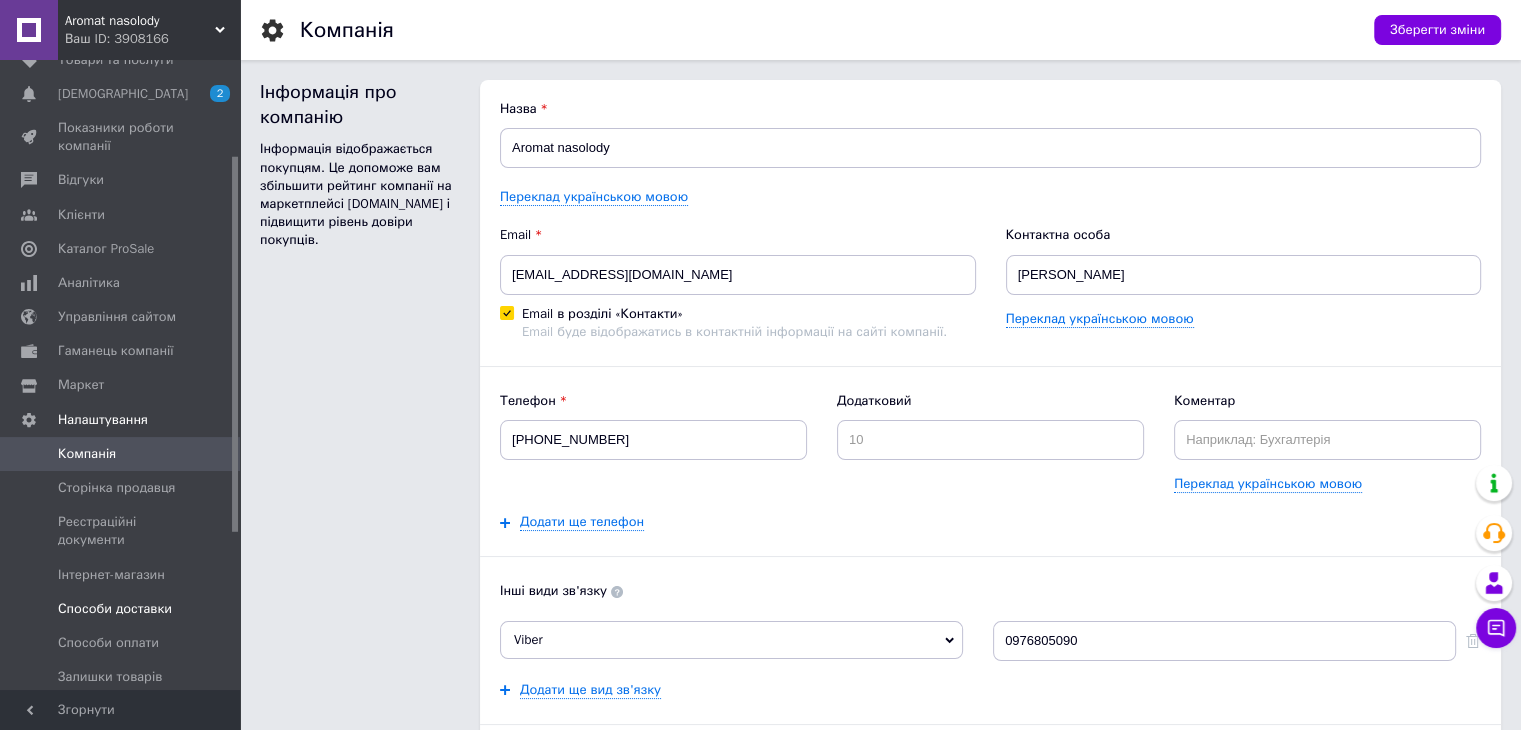 click on "Способи доставки" at bounding box center [115, 609] 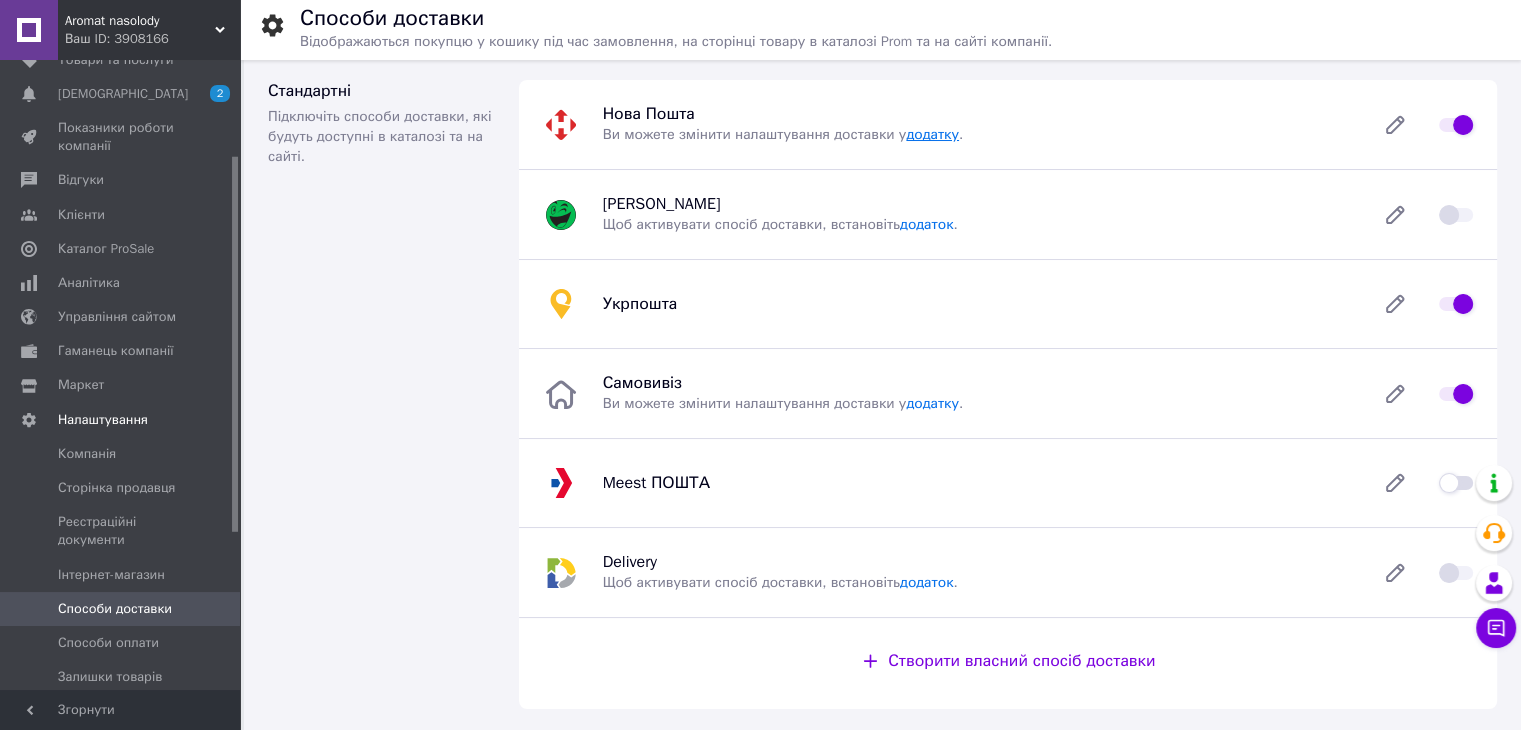 click on "додатку" at bounding box center (932, 134) 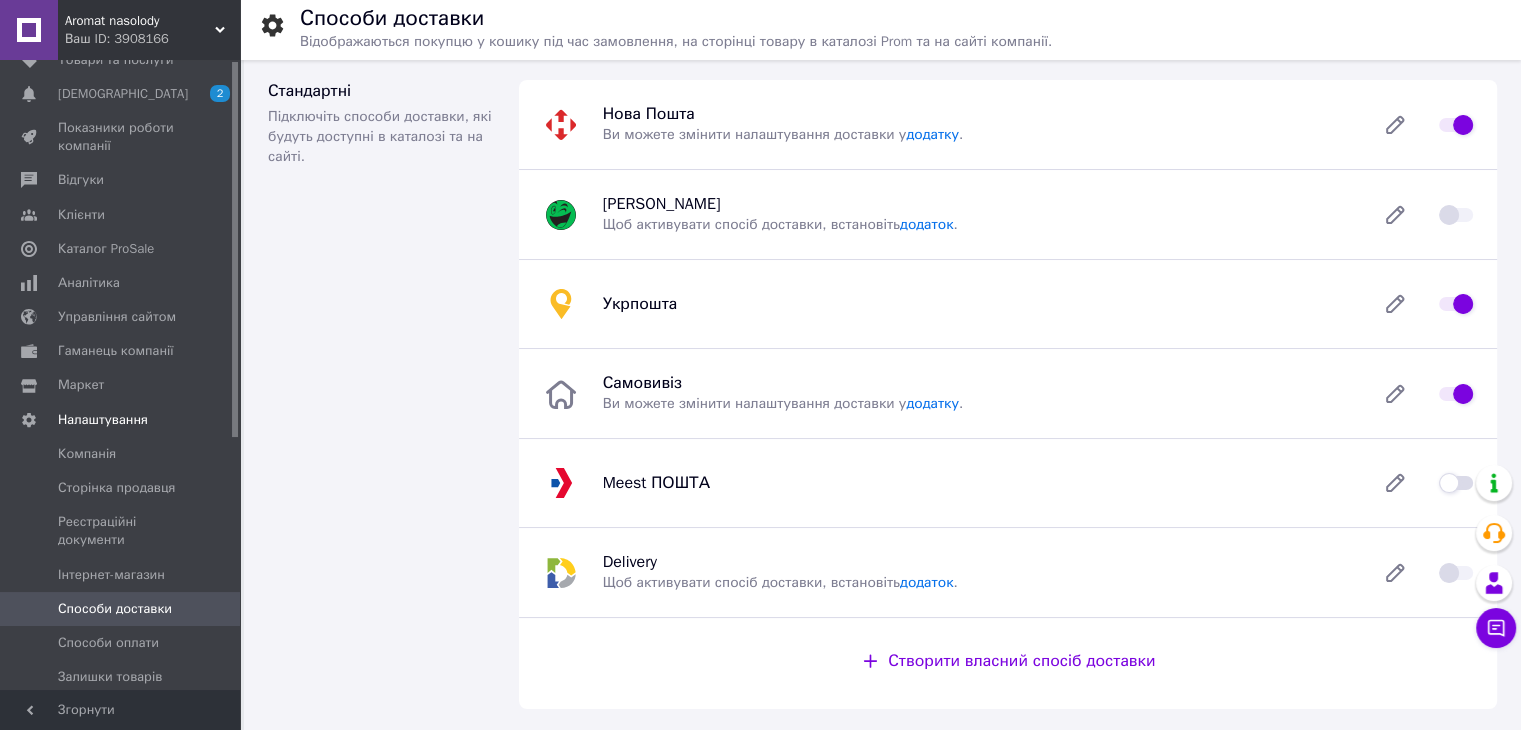 scroll, scrollTop: 0, scrollLeft: 0, axis: both 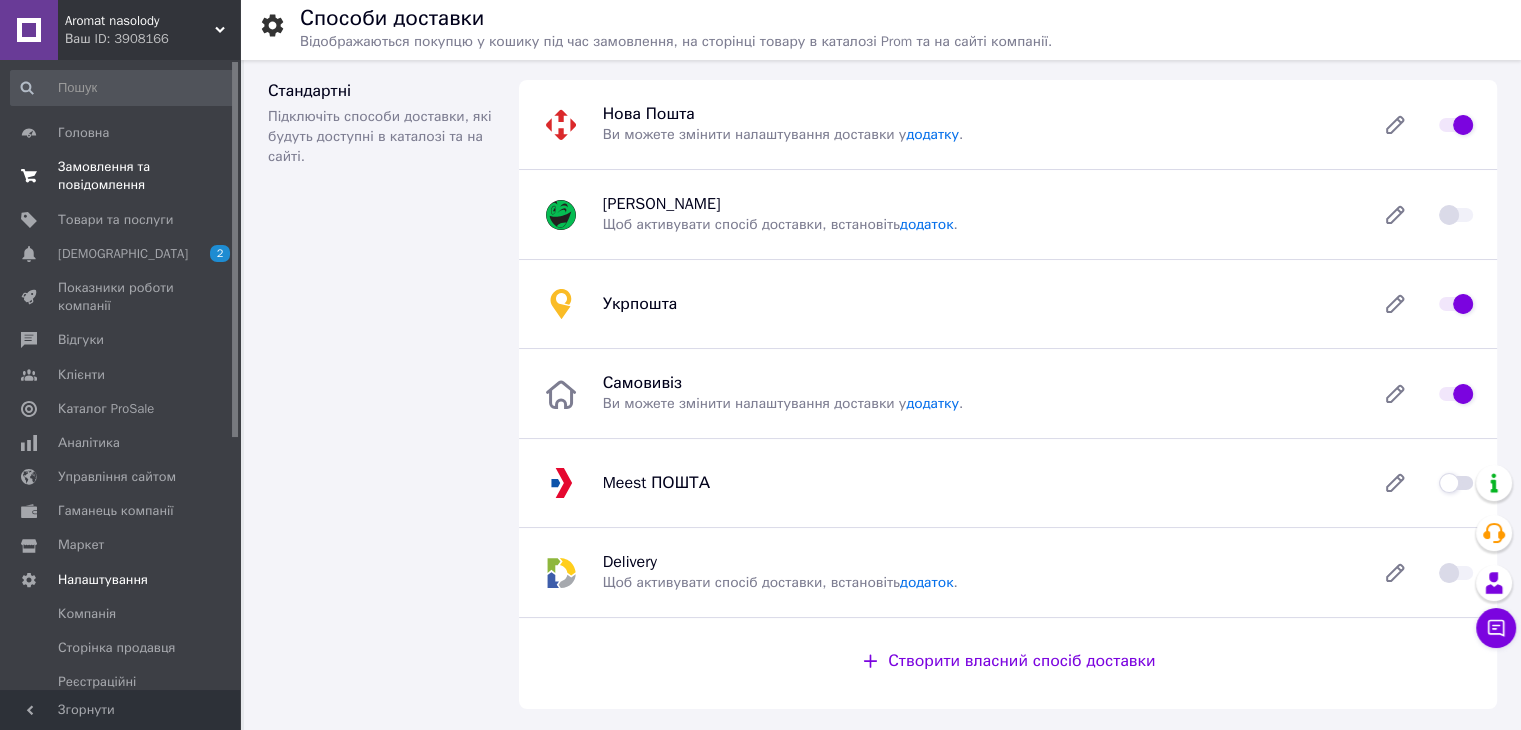 click on "Замовлення та повідомлення" at bounding box center [121, 176] 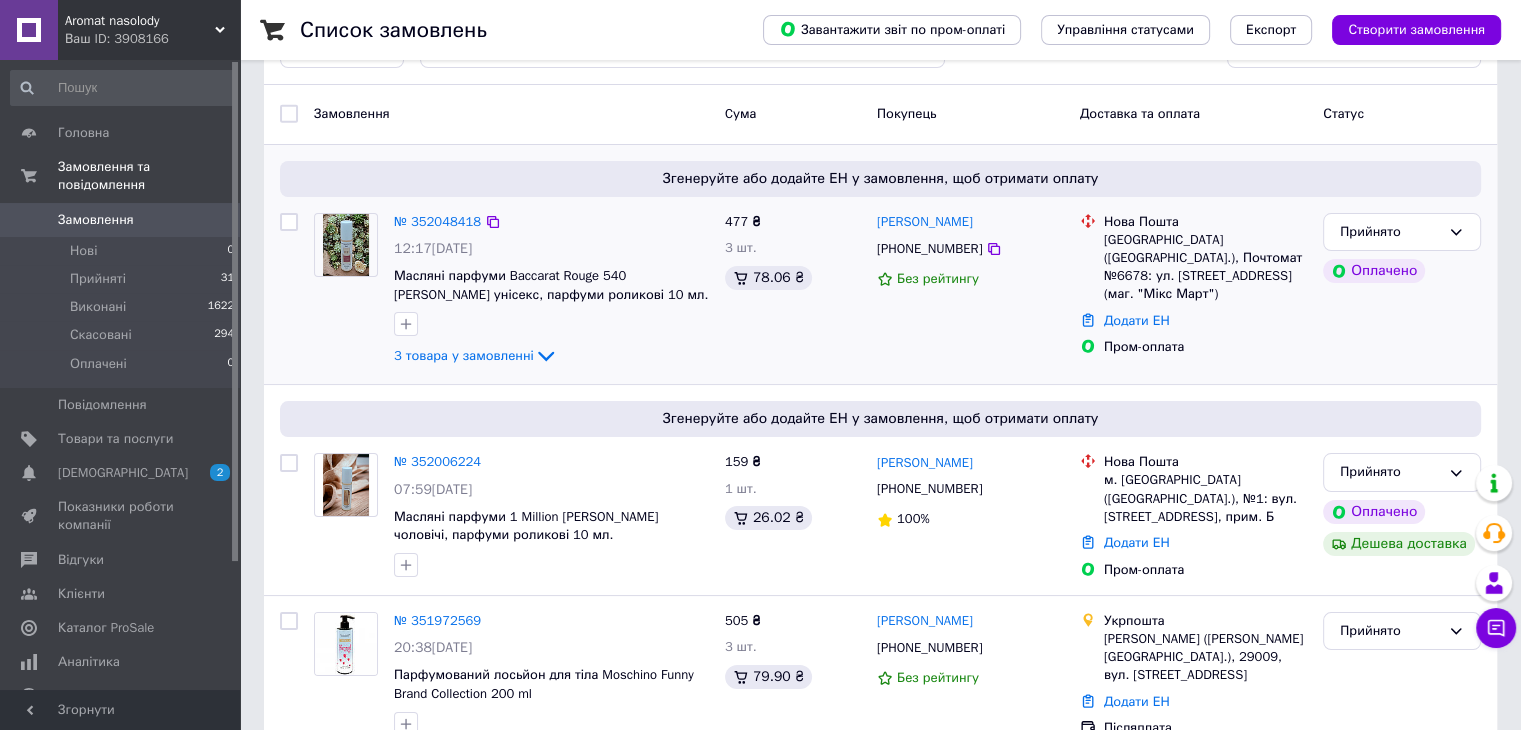 scroll, scrollTop: 100, scrollLeft: 0, axis: vertical 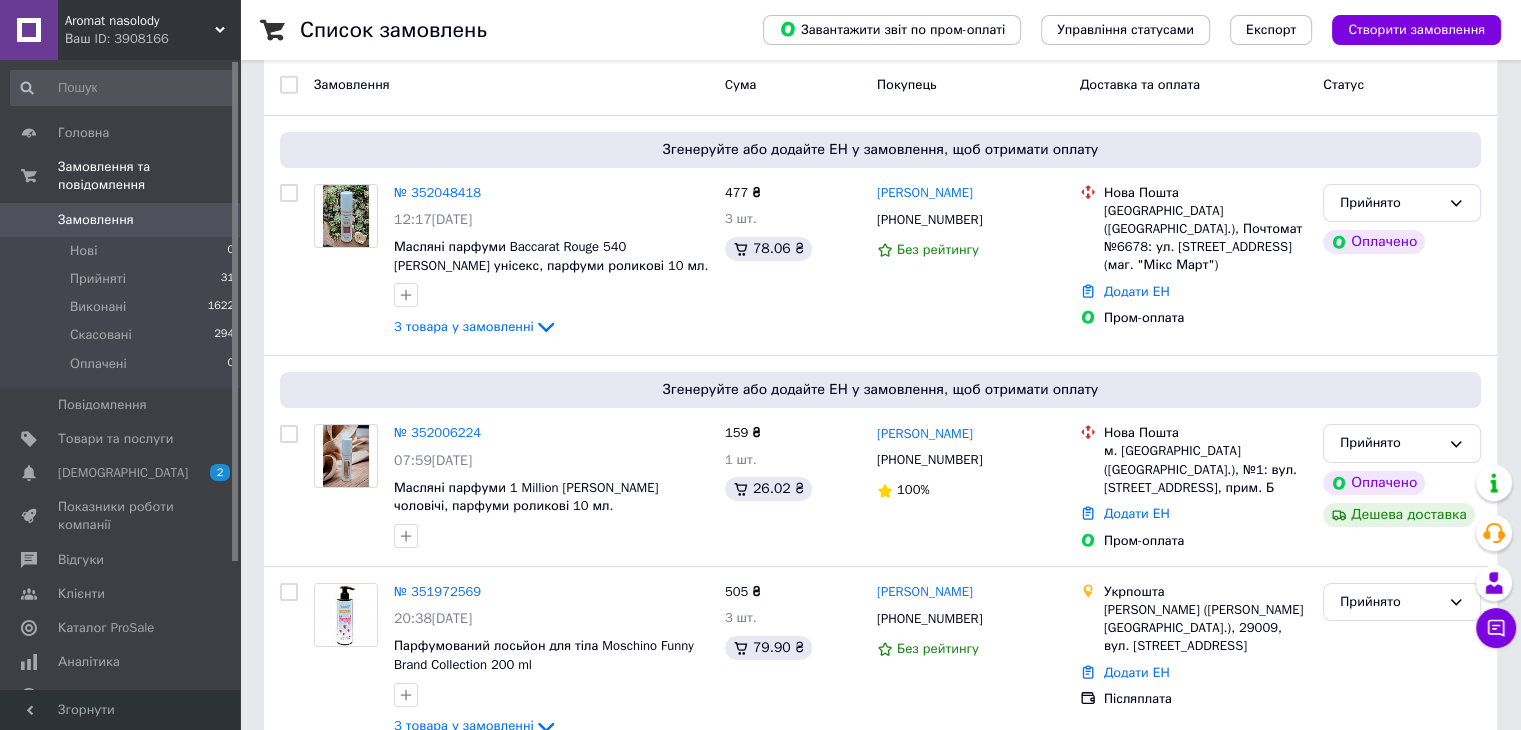 click on "Замовлення" at bounding box center [121, 220] 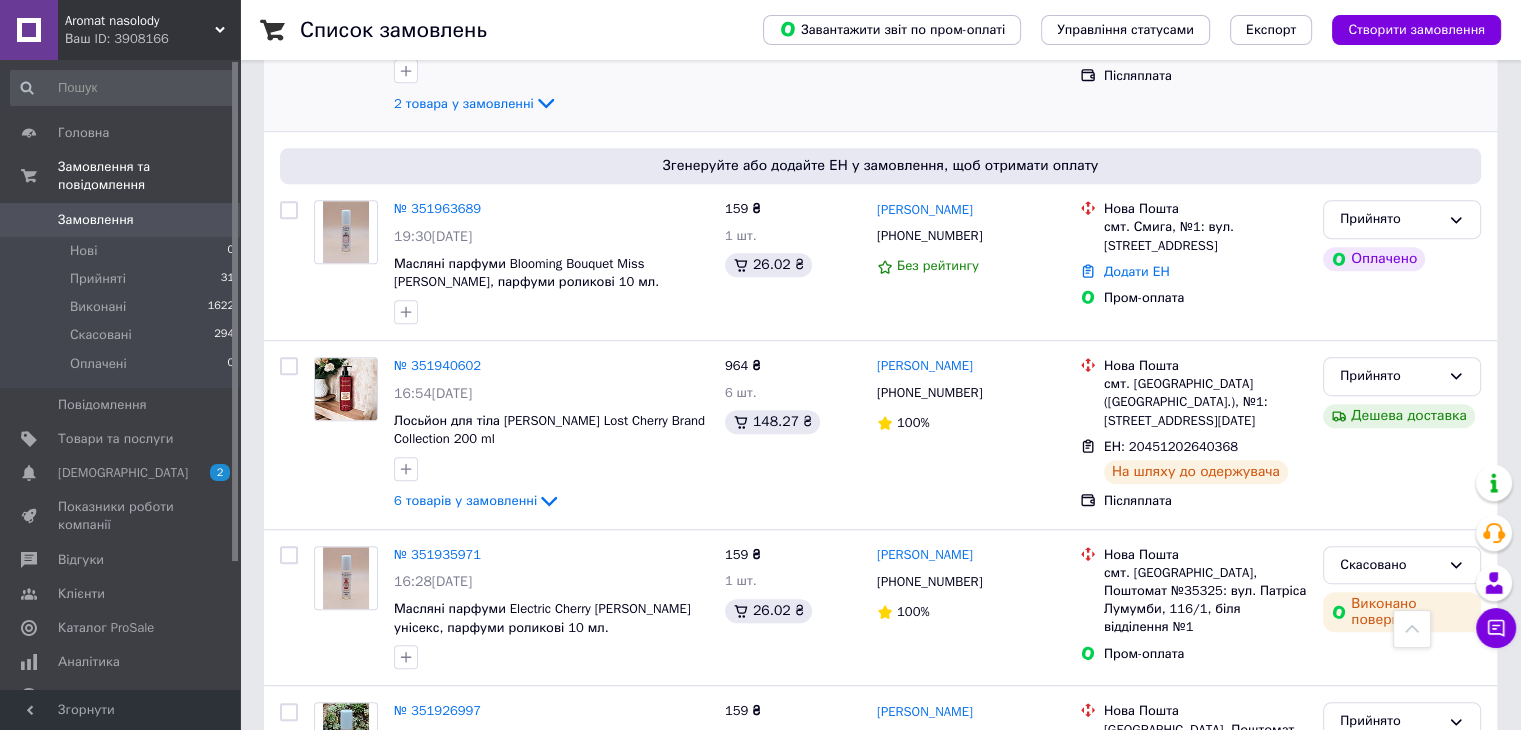 scroll, scrollTop: 1000, scrollLeft: 0, axis: vertical 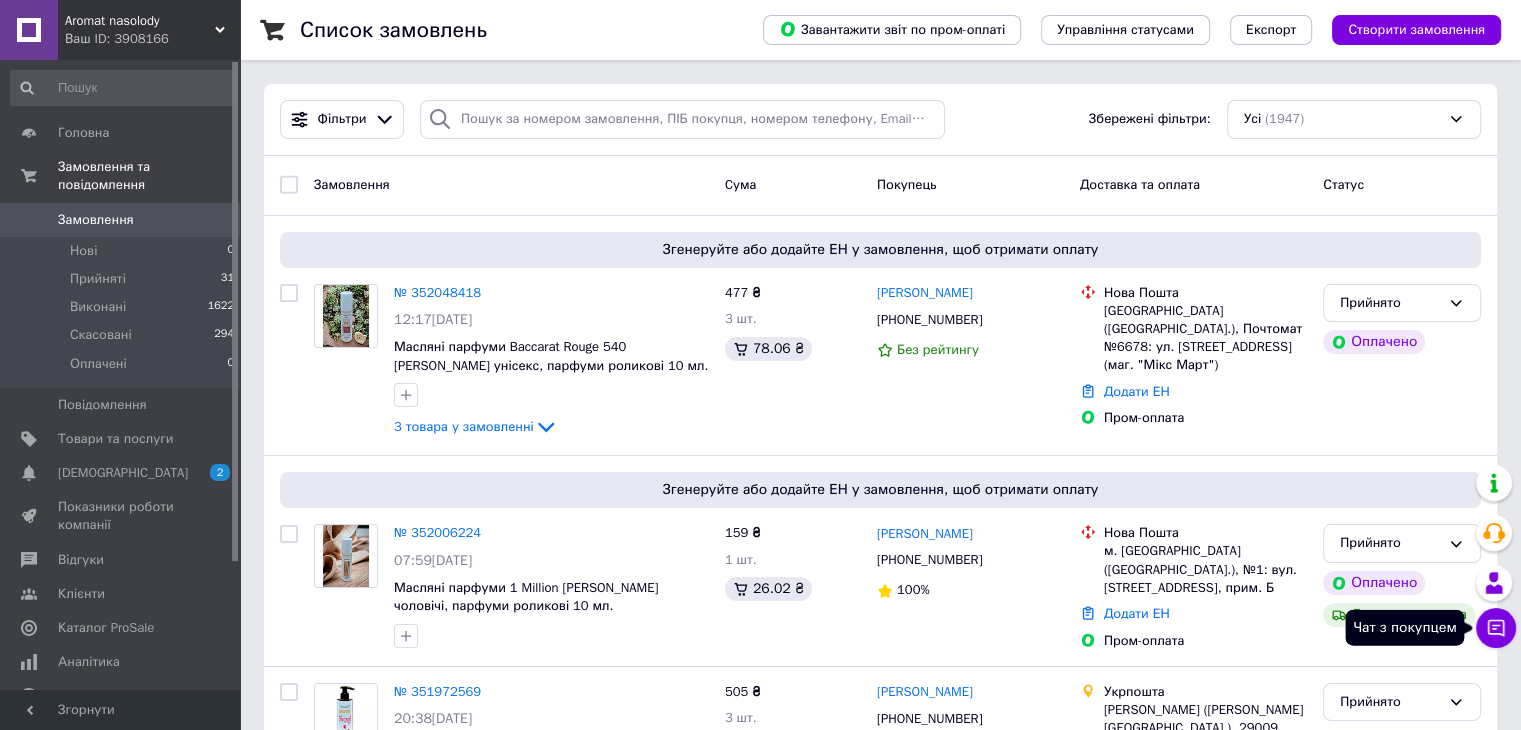 click 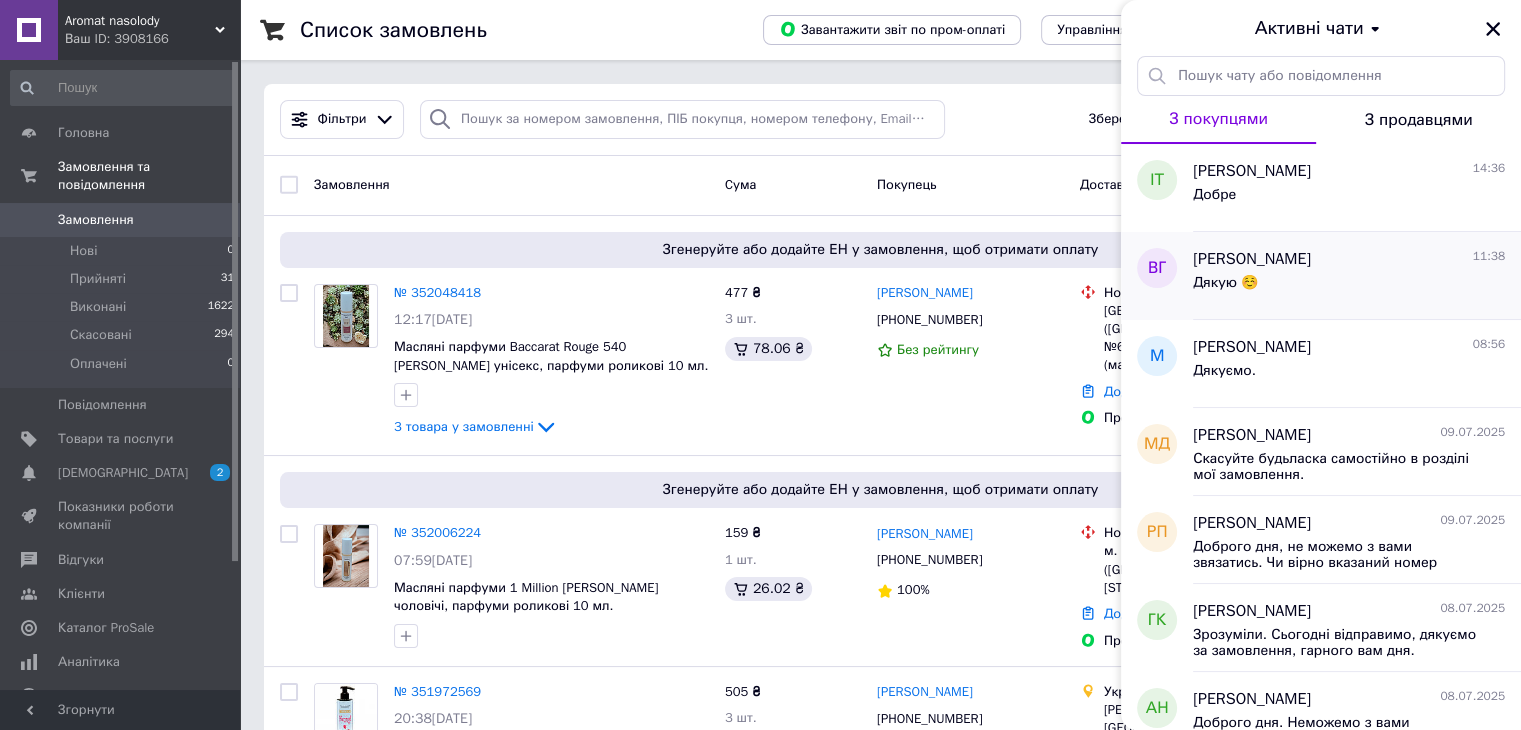 click on "Дякую ☺️" at bounding box center [1349, 287] 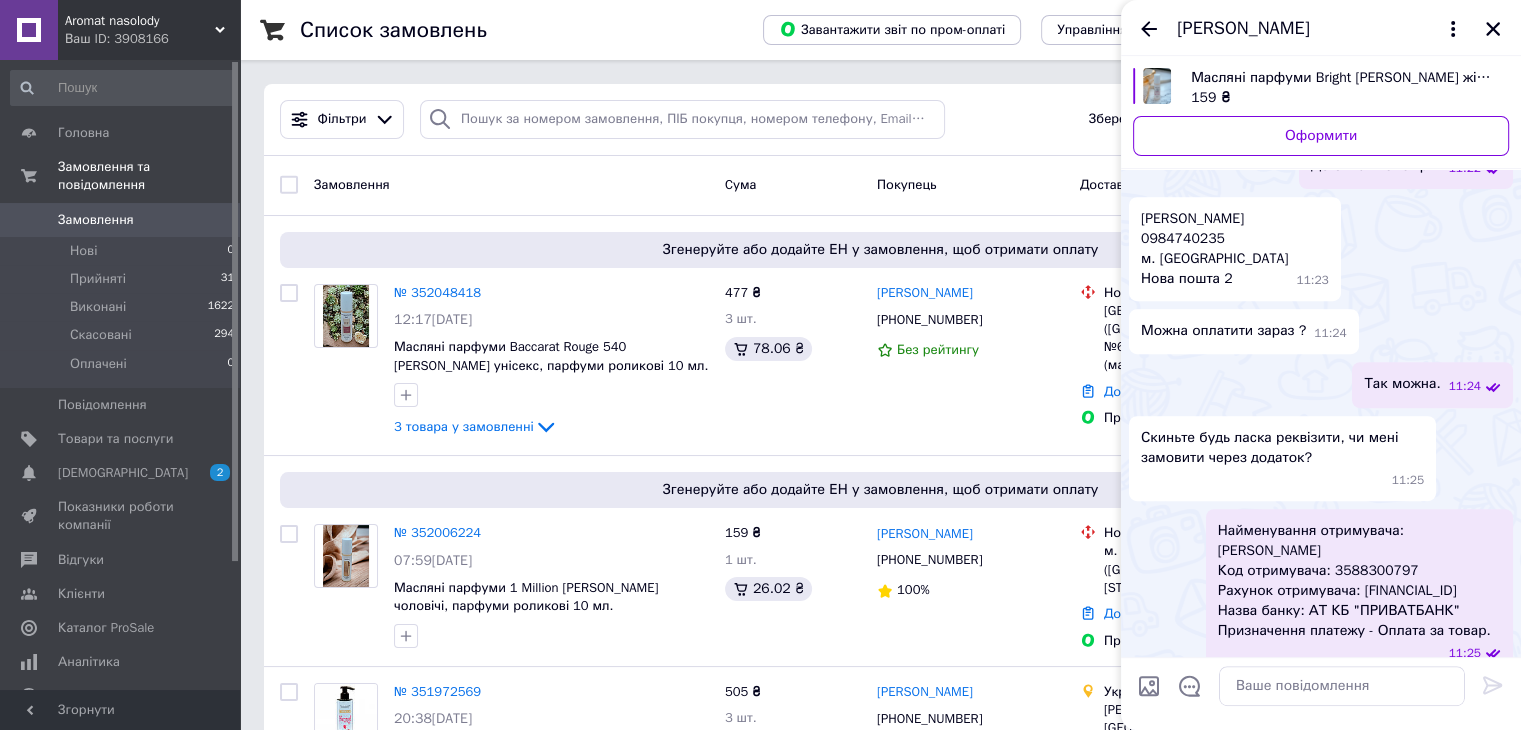 scroll, scrollTop: 800, scrollLeft: 0, axis: vertical 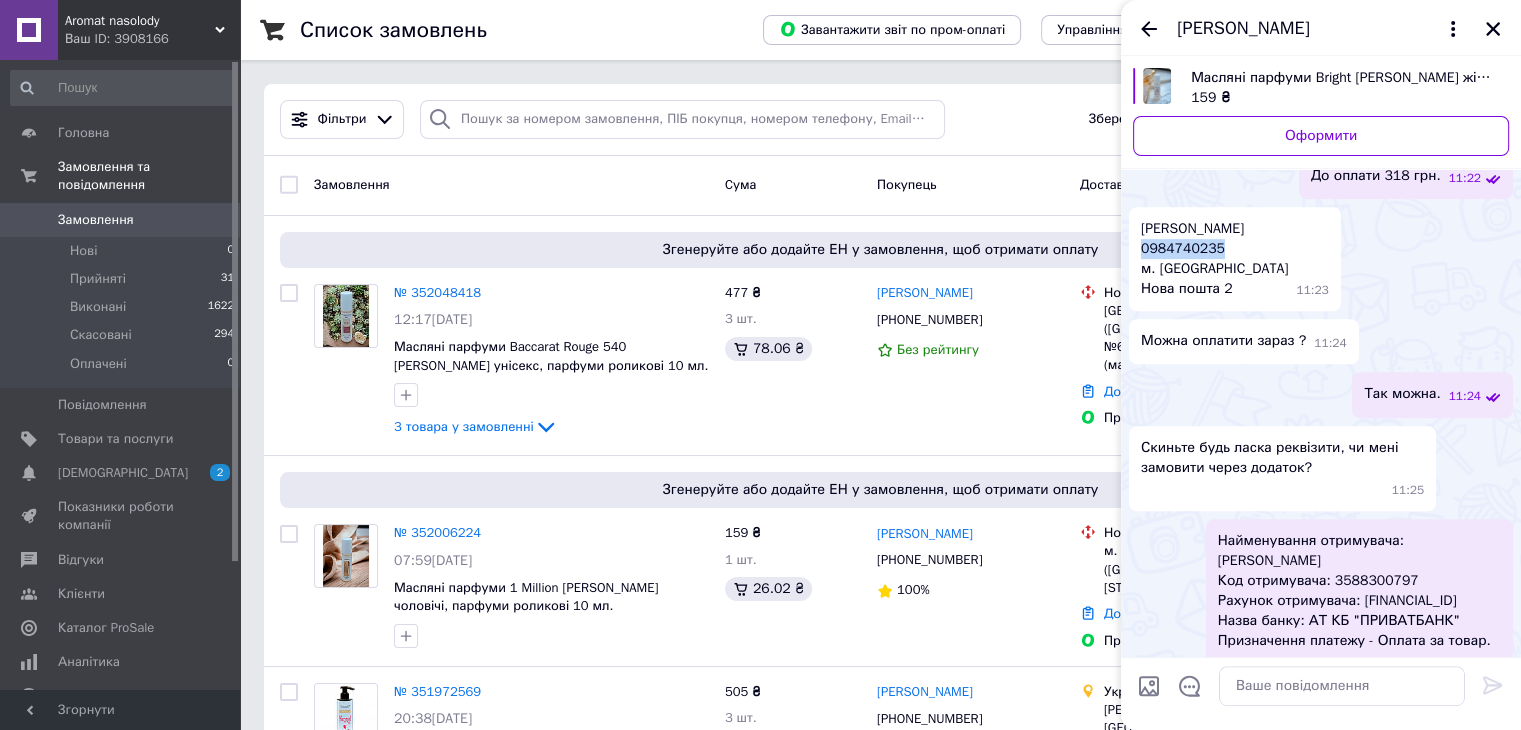 drag, startPoint x: 1142, startPoint y: 511, endPoint x: 1215, endPoint y: 512, distance: 73.00685 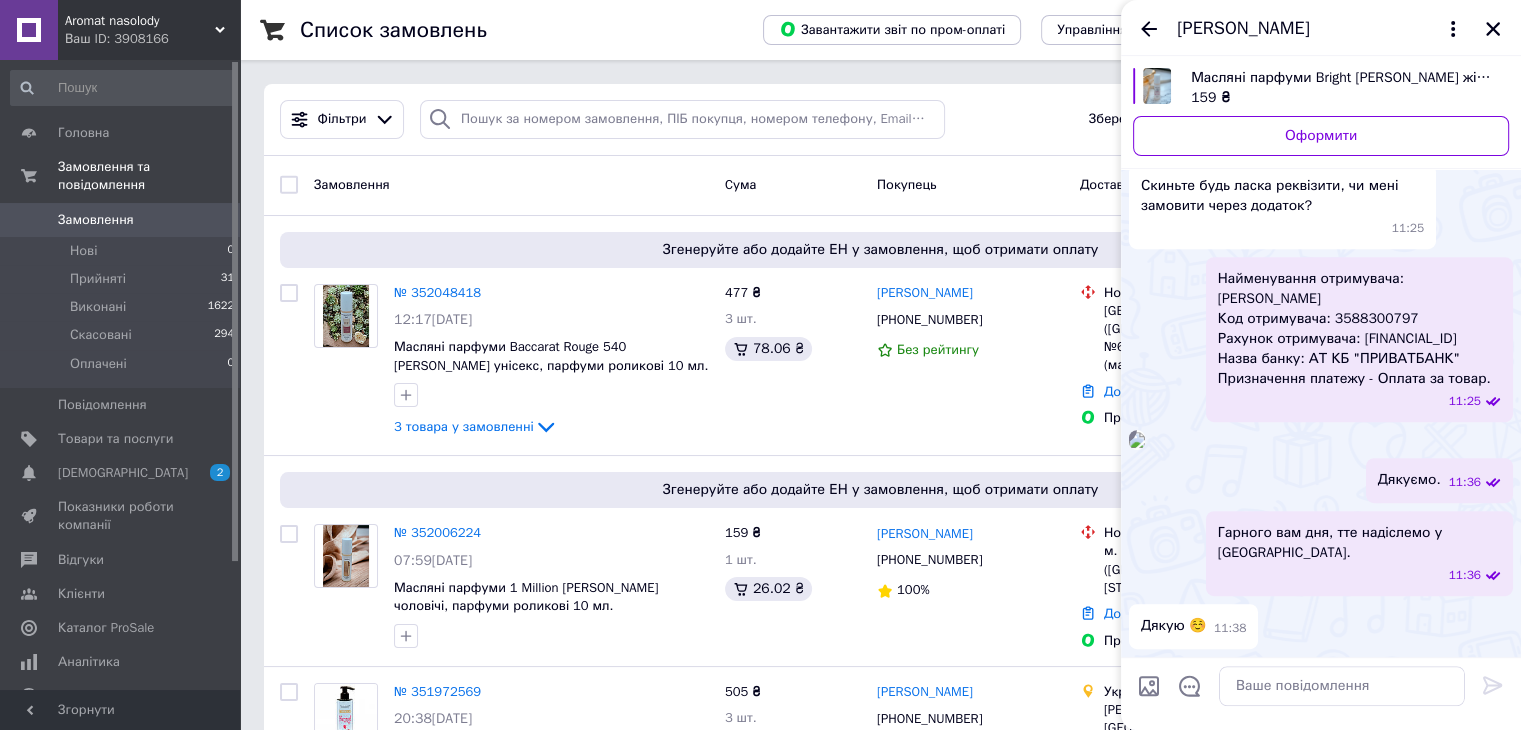 scroll, scrollTop: 1300, scrollLeft: 0, axis: vertical 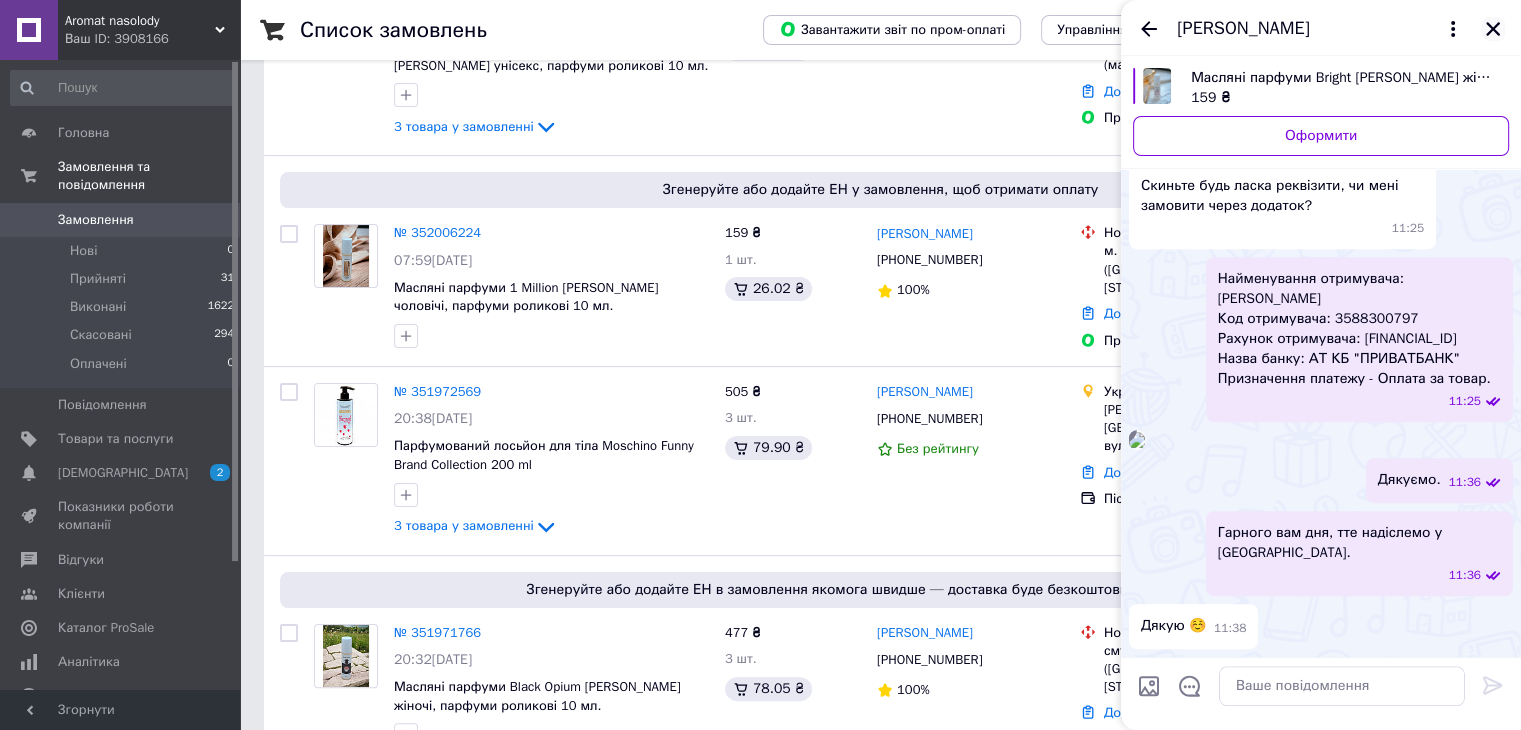 click 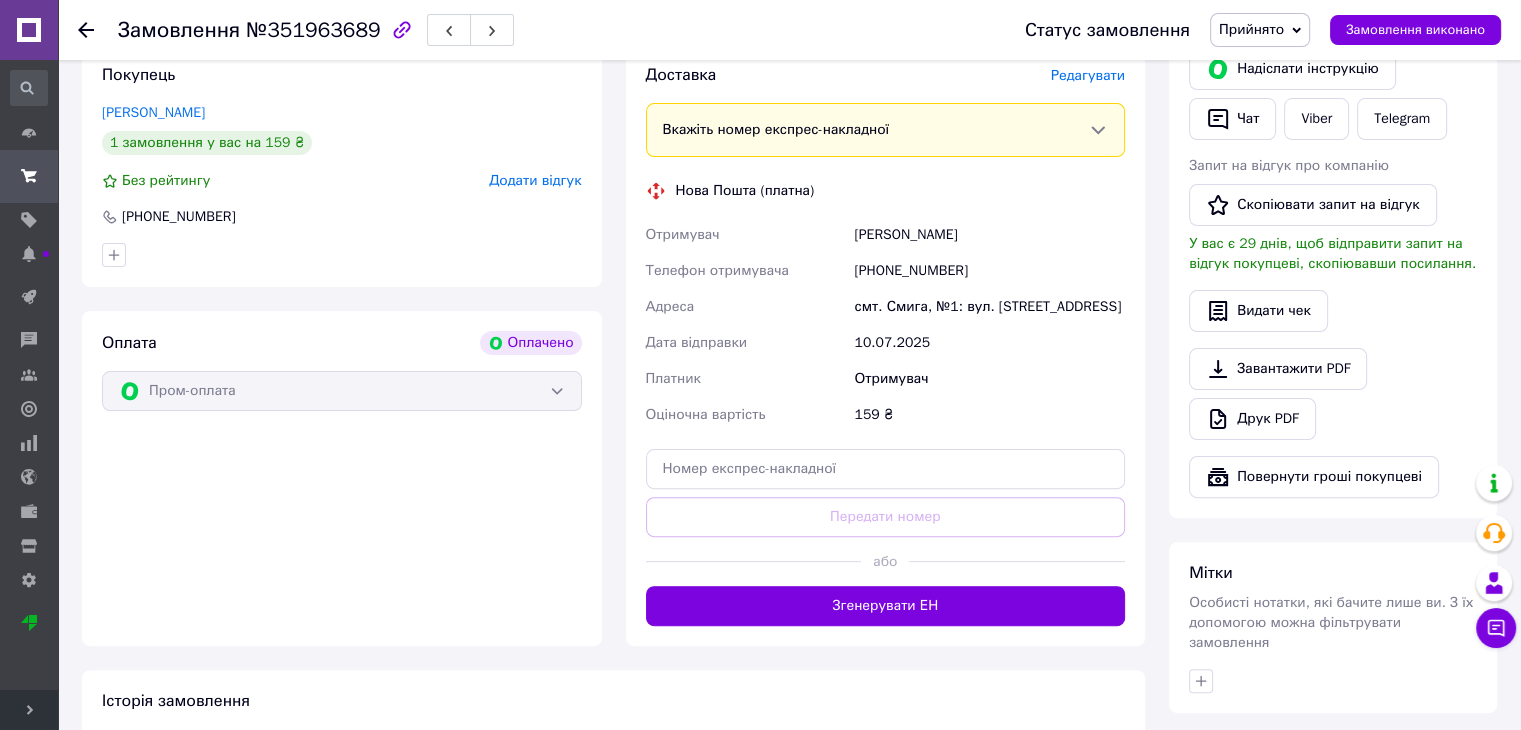 scroll, scrollTop: 500, scrollLeft: 0, axis: vertical 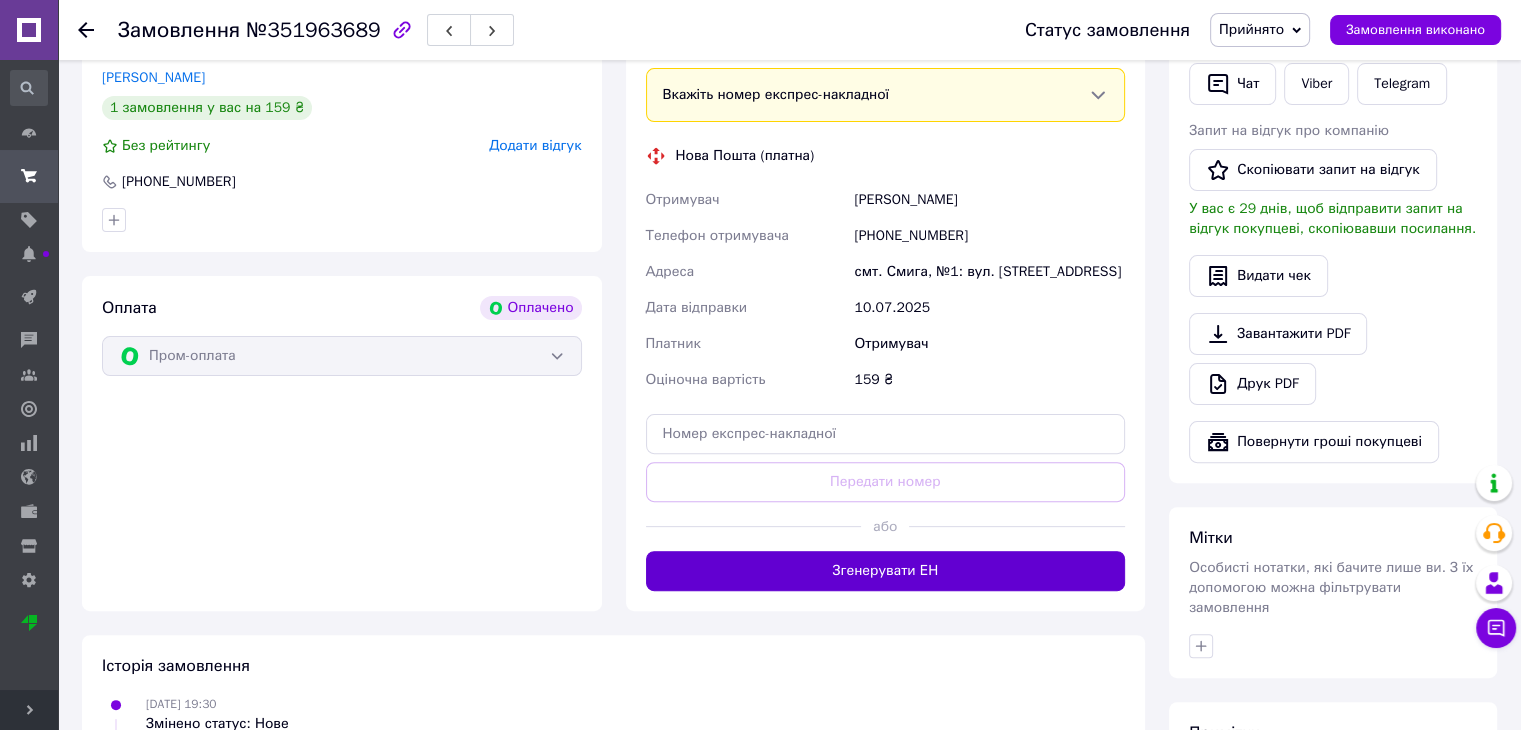 click on "Згенерувати ЕН" at bounding box center (886, 571) 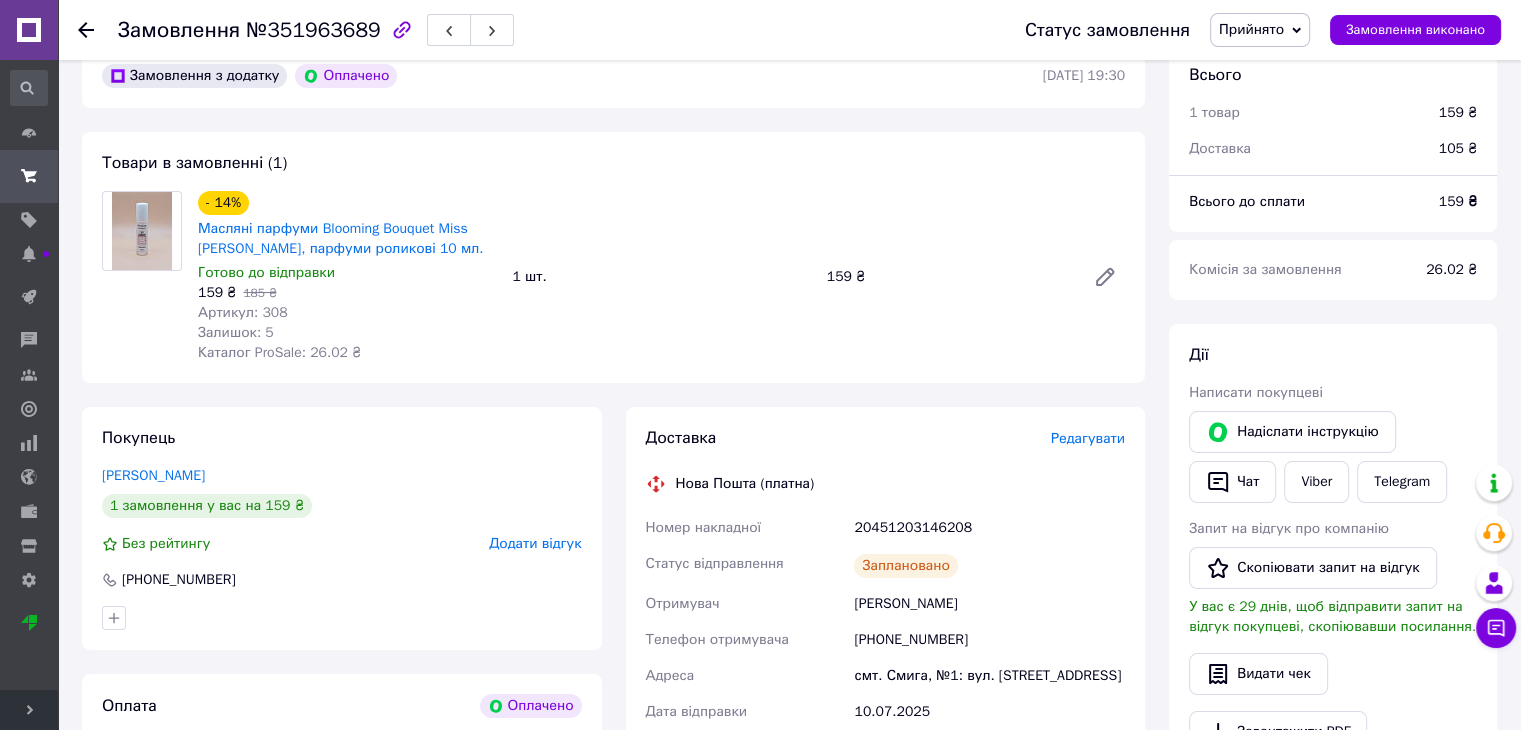 scroll, scrollTop: 100, scrollLeft: 0, axis: vertical 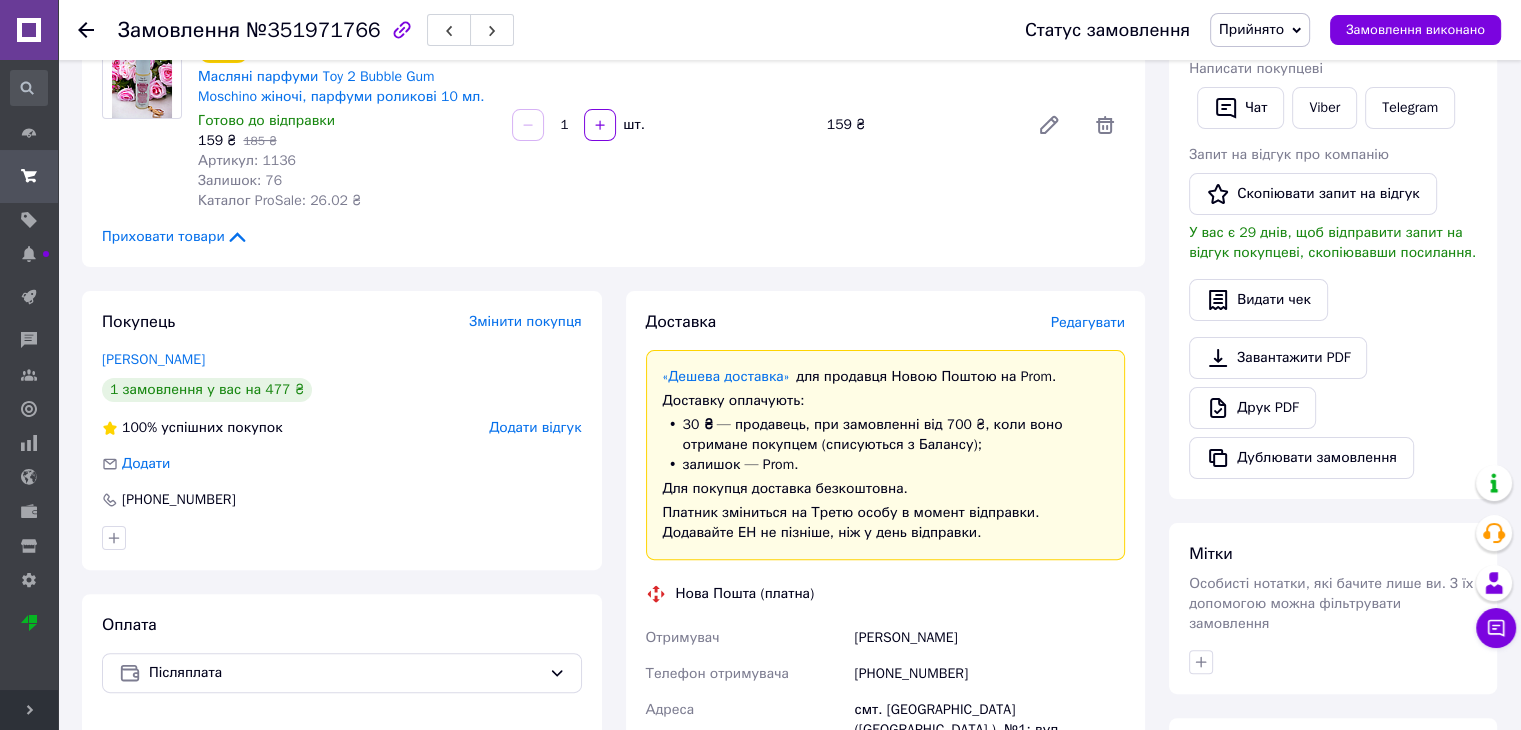 click on "Редагувати" at bounding box center [1088, 322] 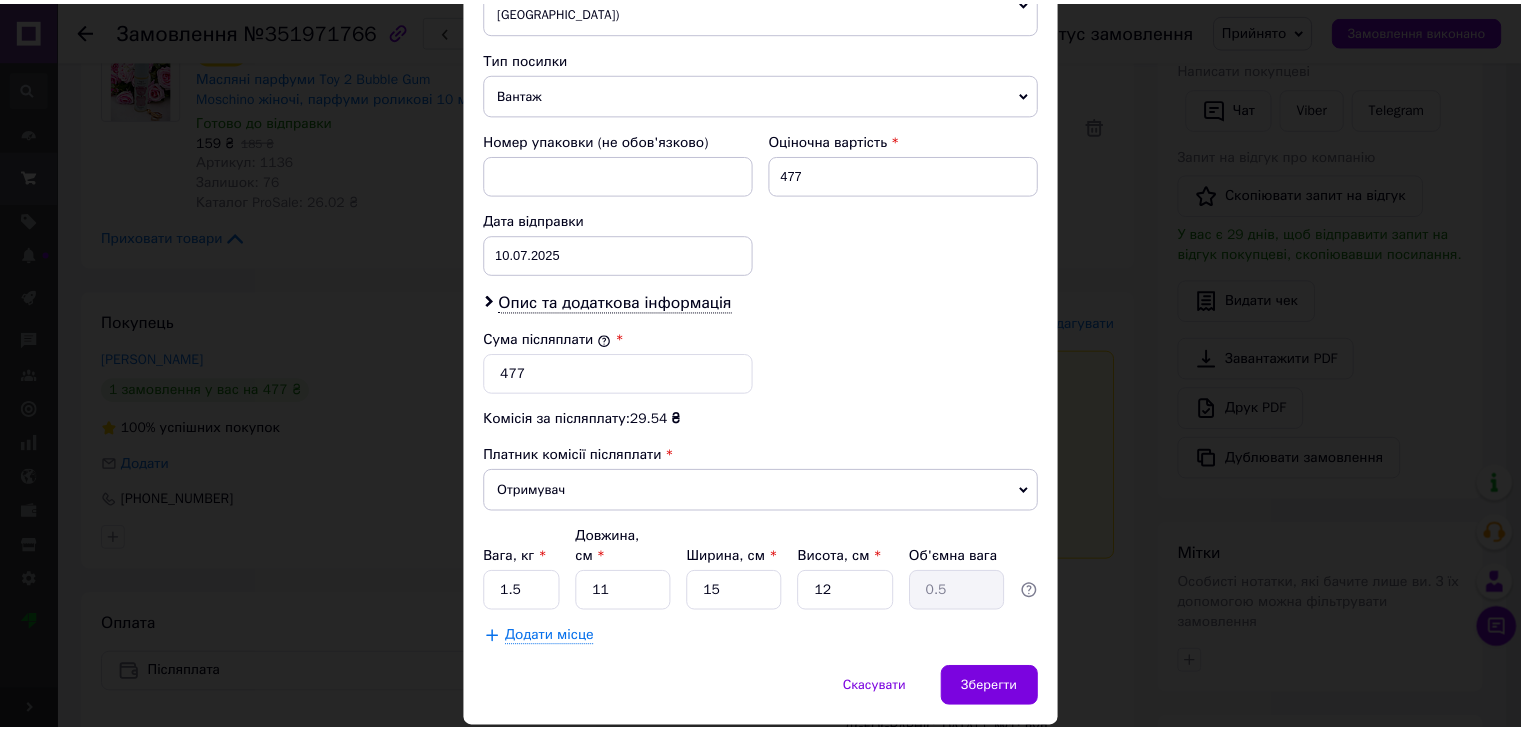scroll, scrollTop: 790, scrollLeft: 0, axis: vertical 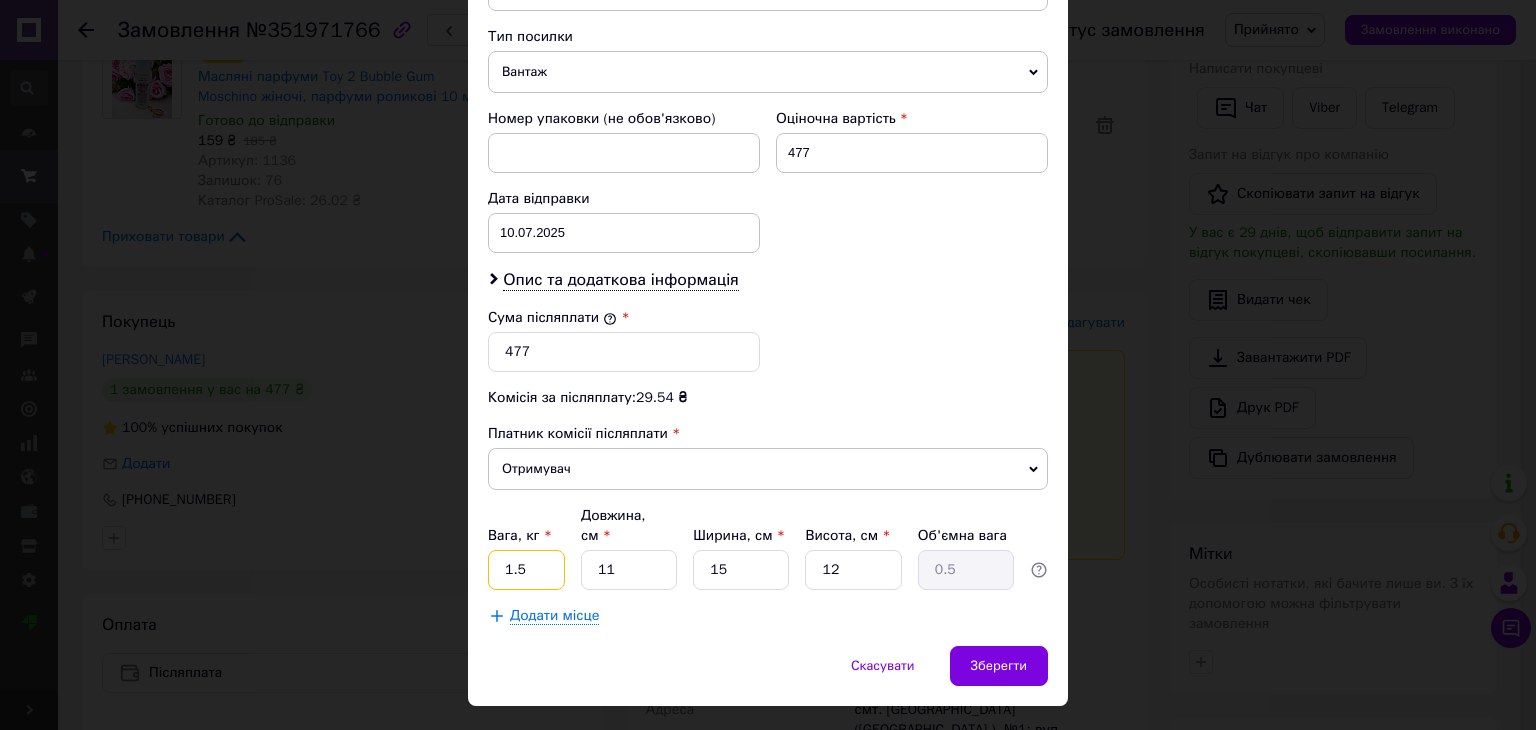 drag, startPoint x: 507, startPoint y: 529, endPoint x: 512, endPoint y: 509, distance: 20.615528 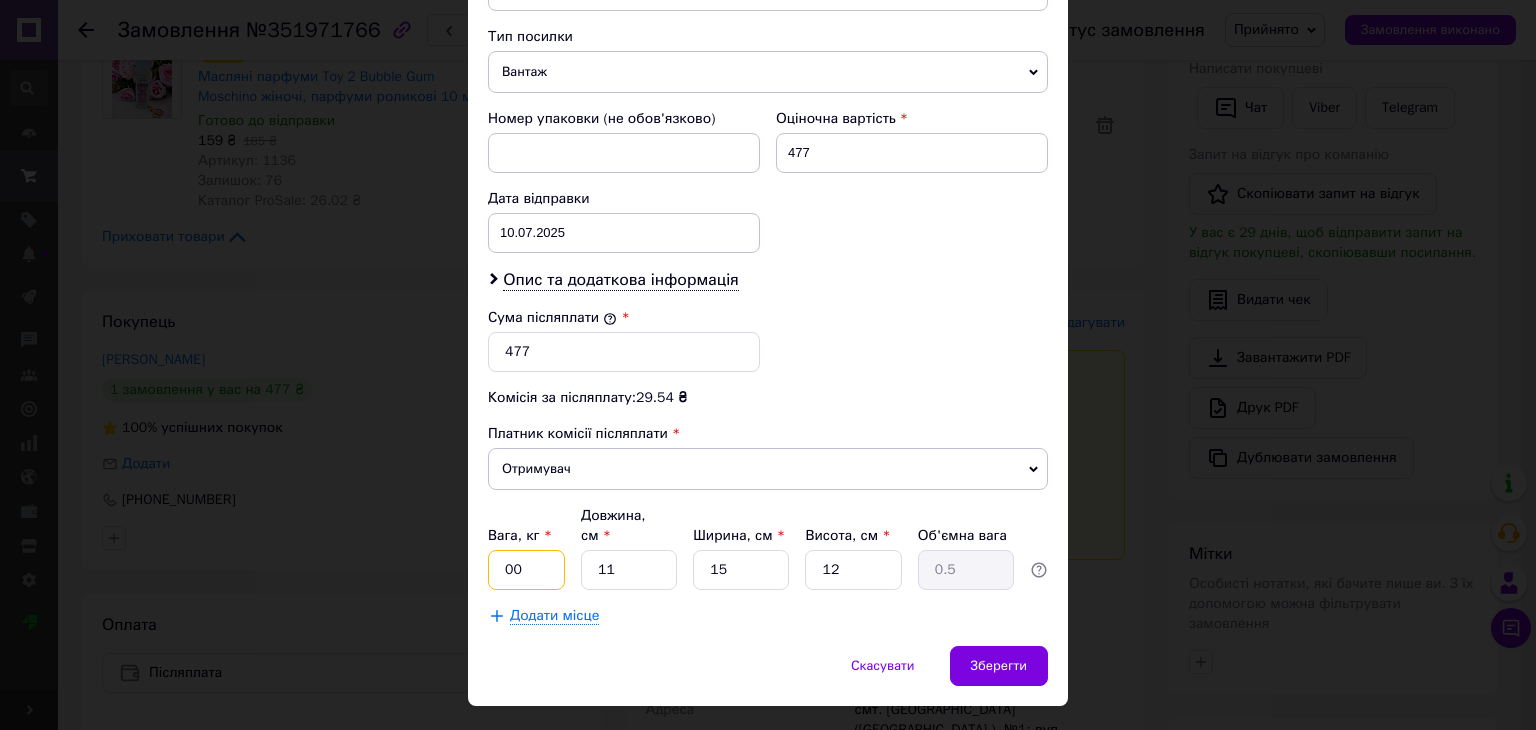 type on "0" 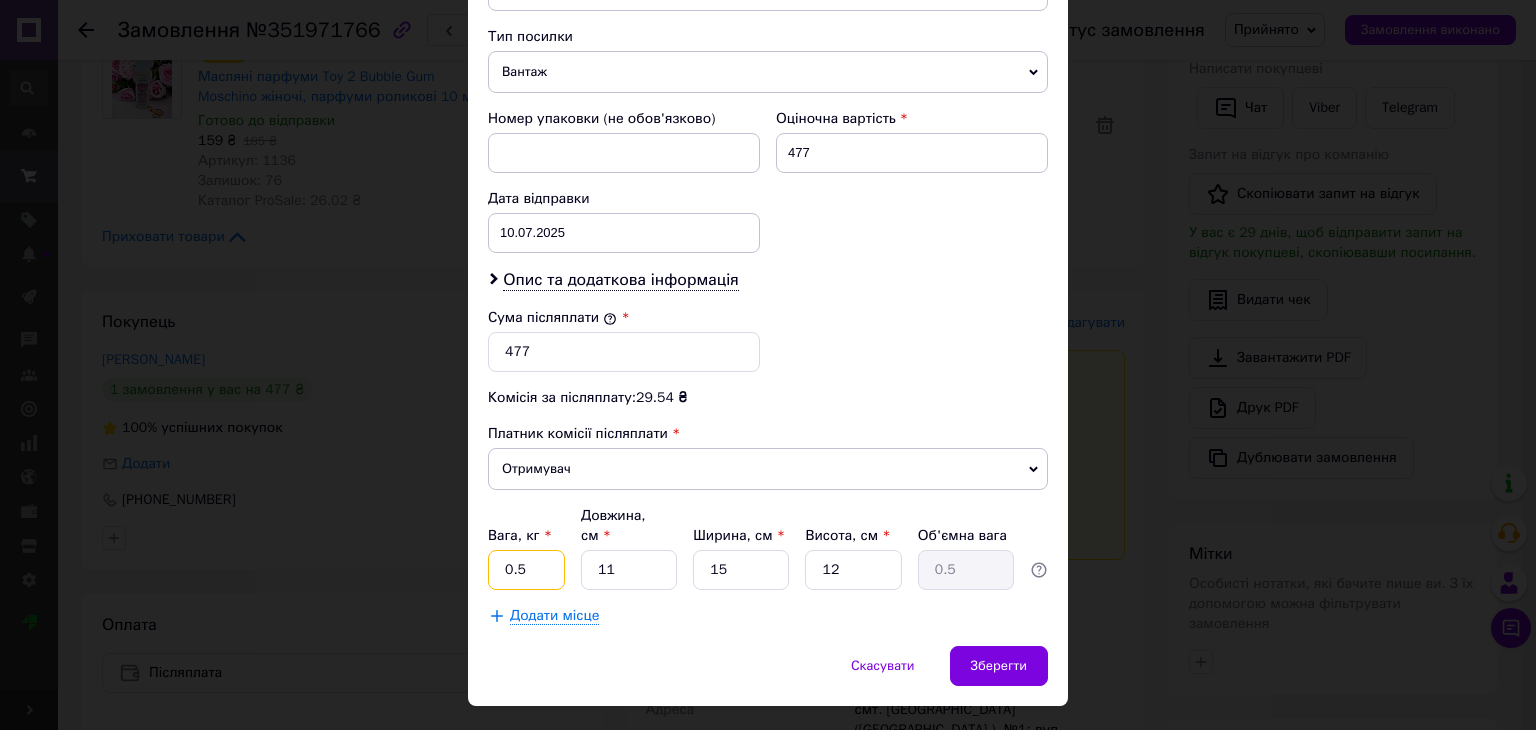 type on "0.5" 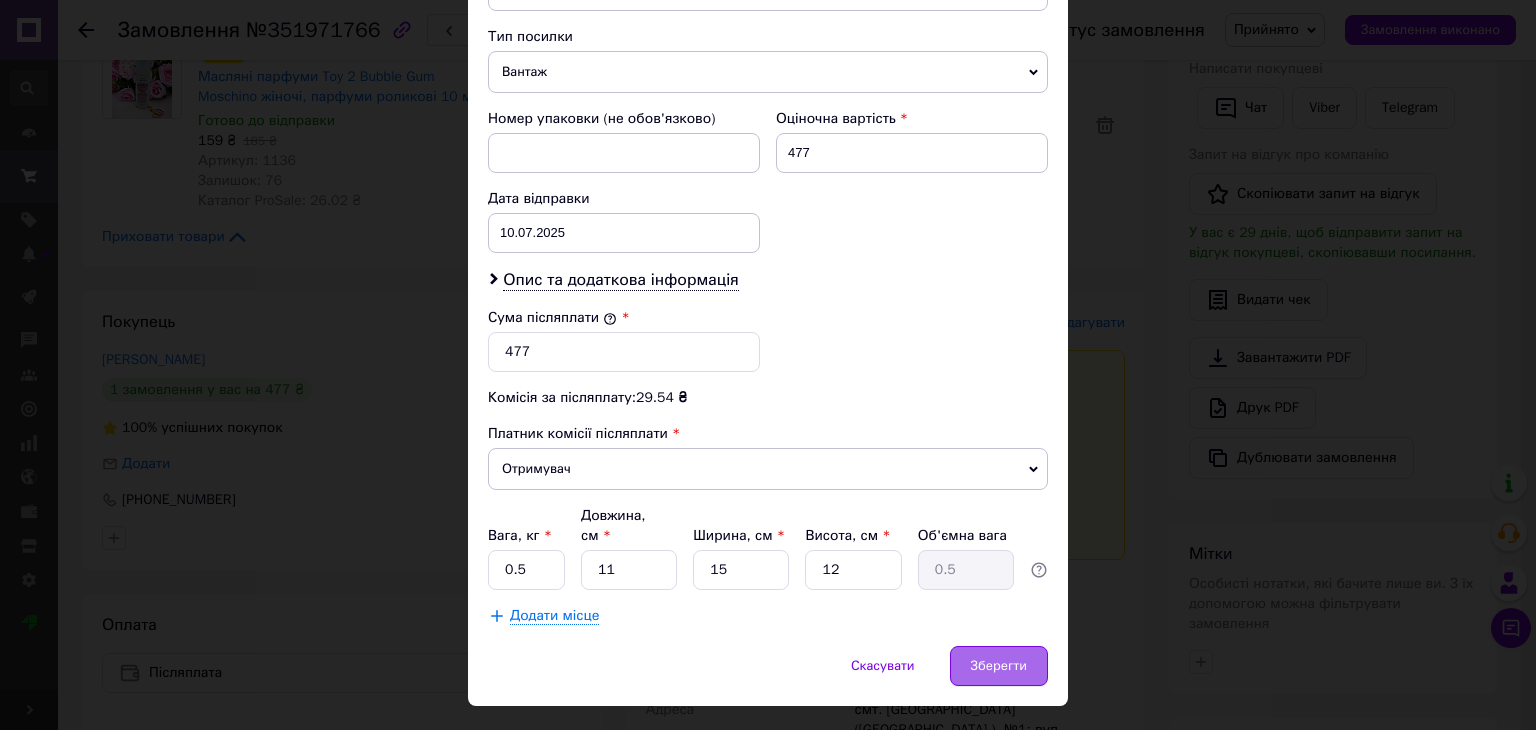 drag, startPoint x: 1014, startPoint y: 593, endPoint x: 1010, endPoint y: 604, distance: 11.7046995 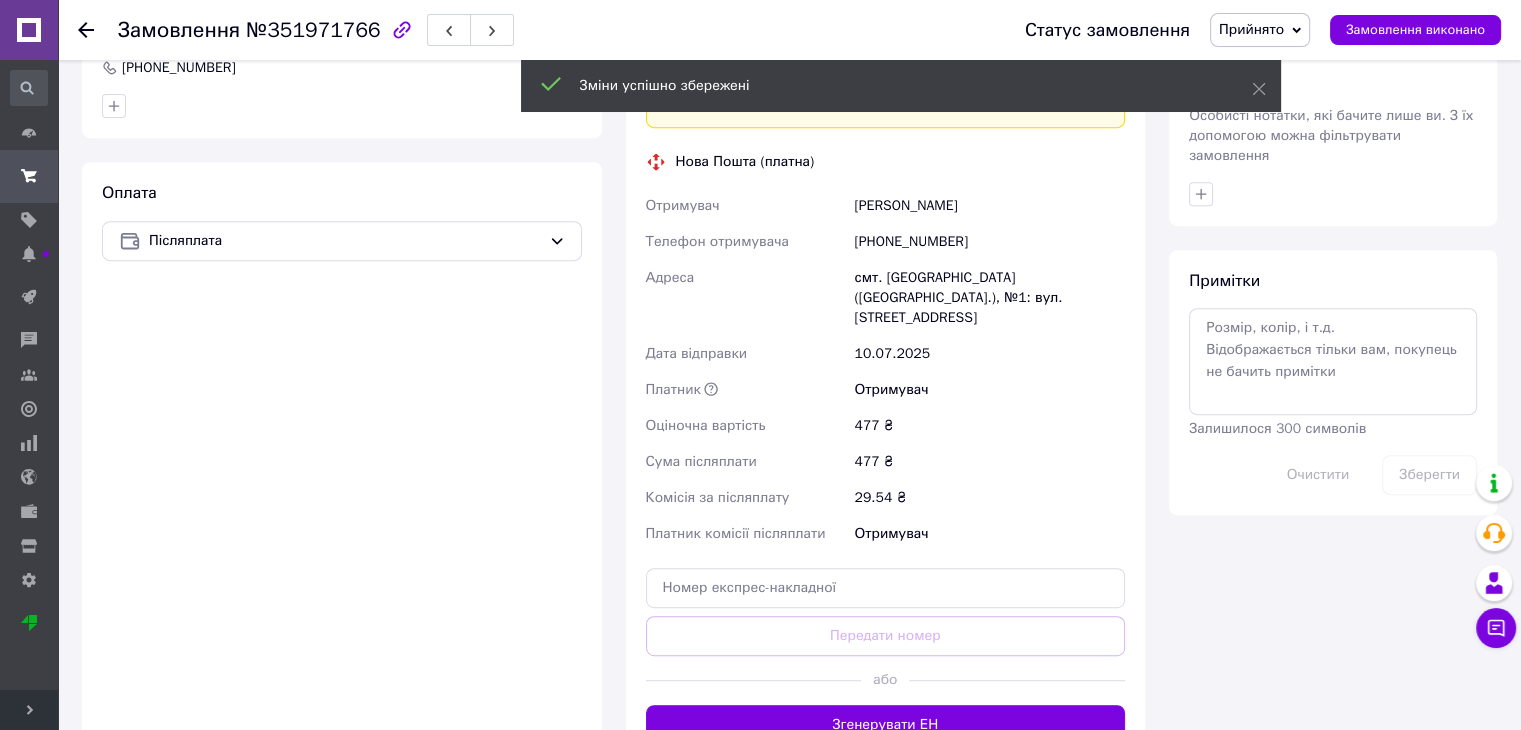 scroll, scrollTop: 900, scrollLeft: 0, axis: vertical 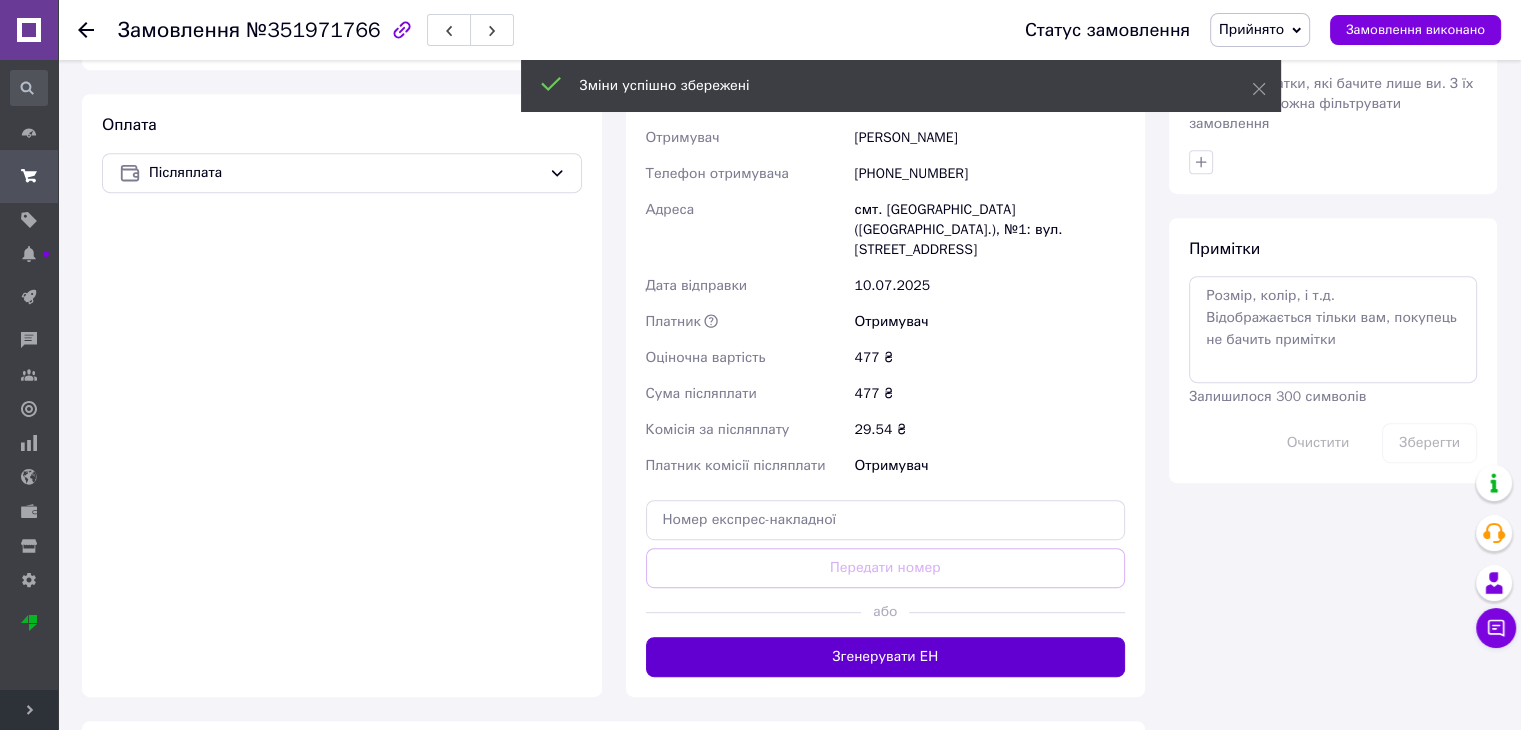 click on "Згенерувати ЕН" at bounding box center (886, 657) 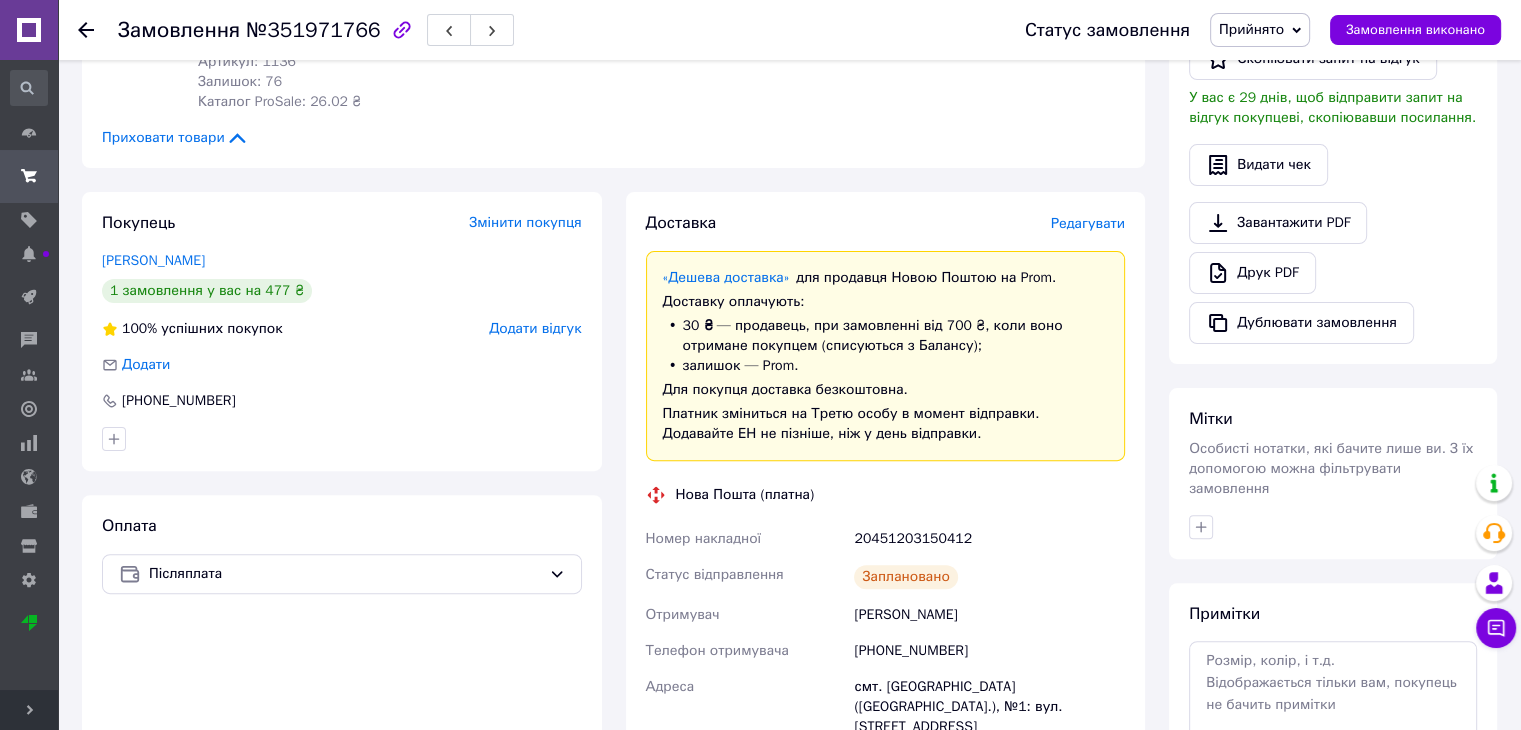 scroll, scrollTop: 500, scrollLeft: 0, axis: vertical 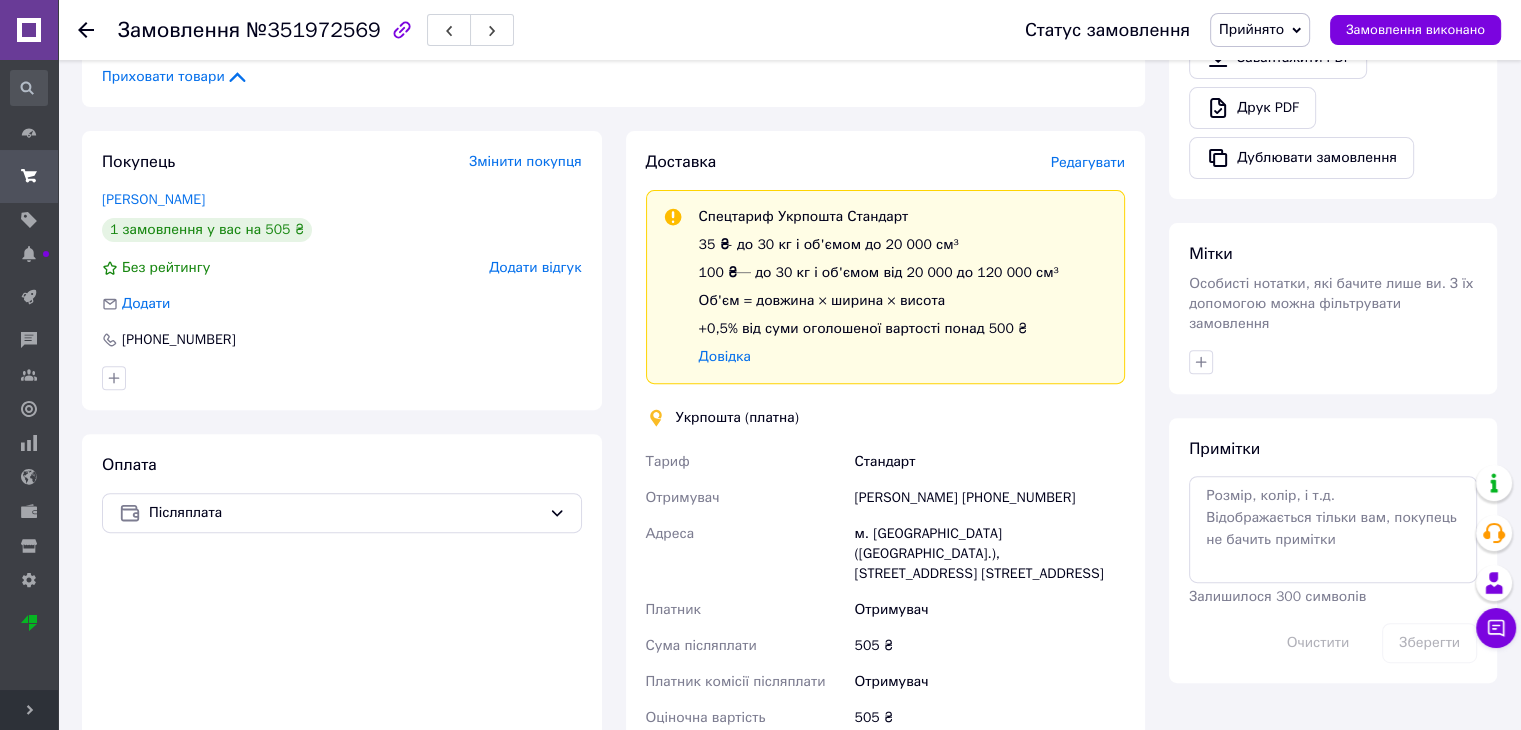click on "Редагувати" at bounding box center (1088, 162) 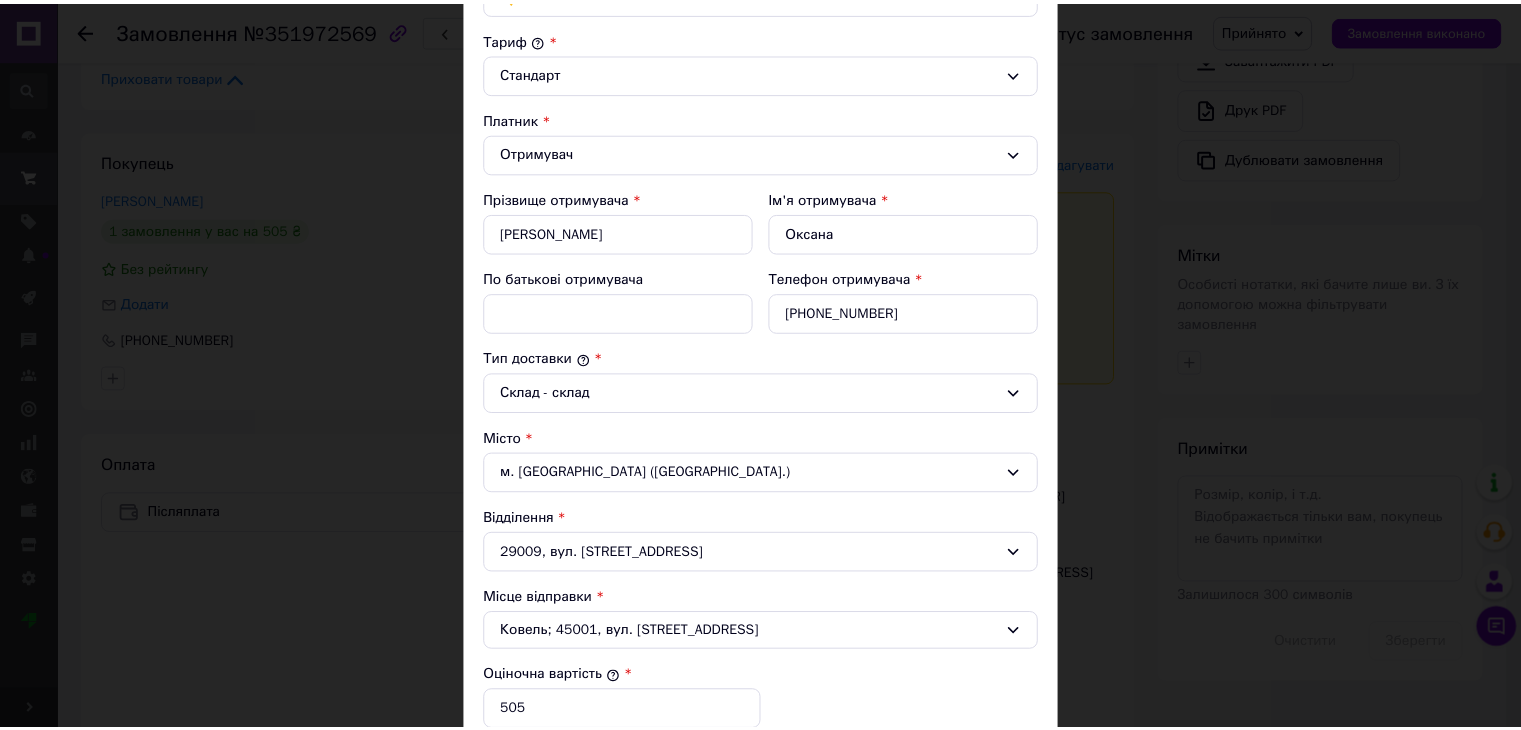 scroll, scrollTop: 0, scrollLeft: 0, axis: both 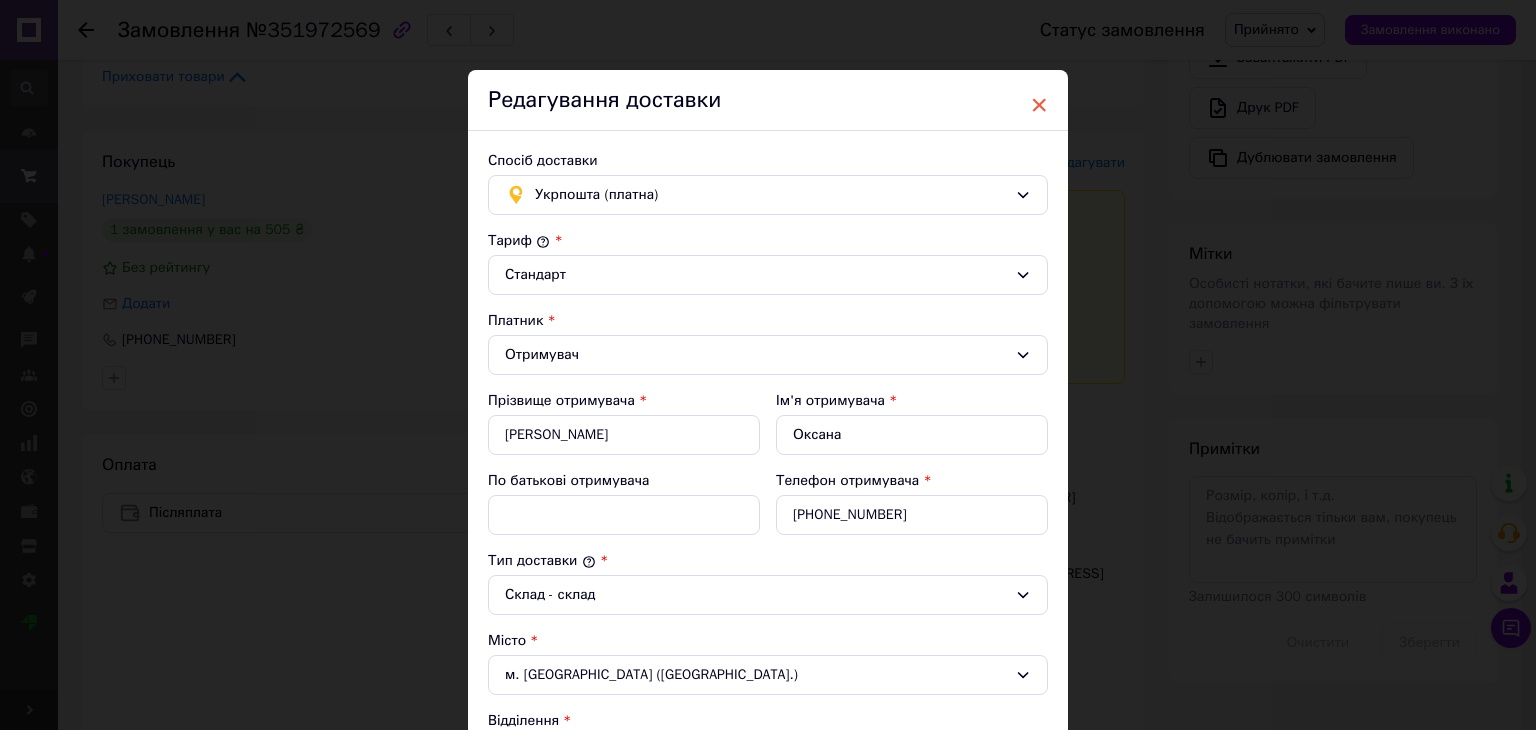 click on "×" at bounding box center [1039, 105] 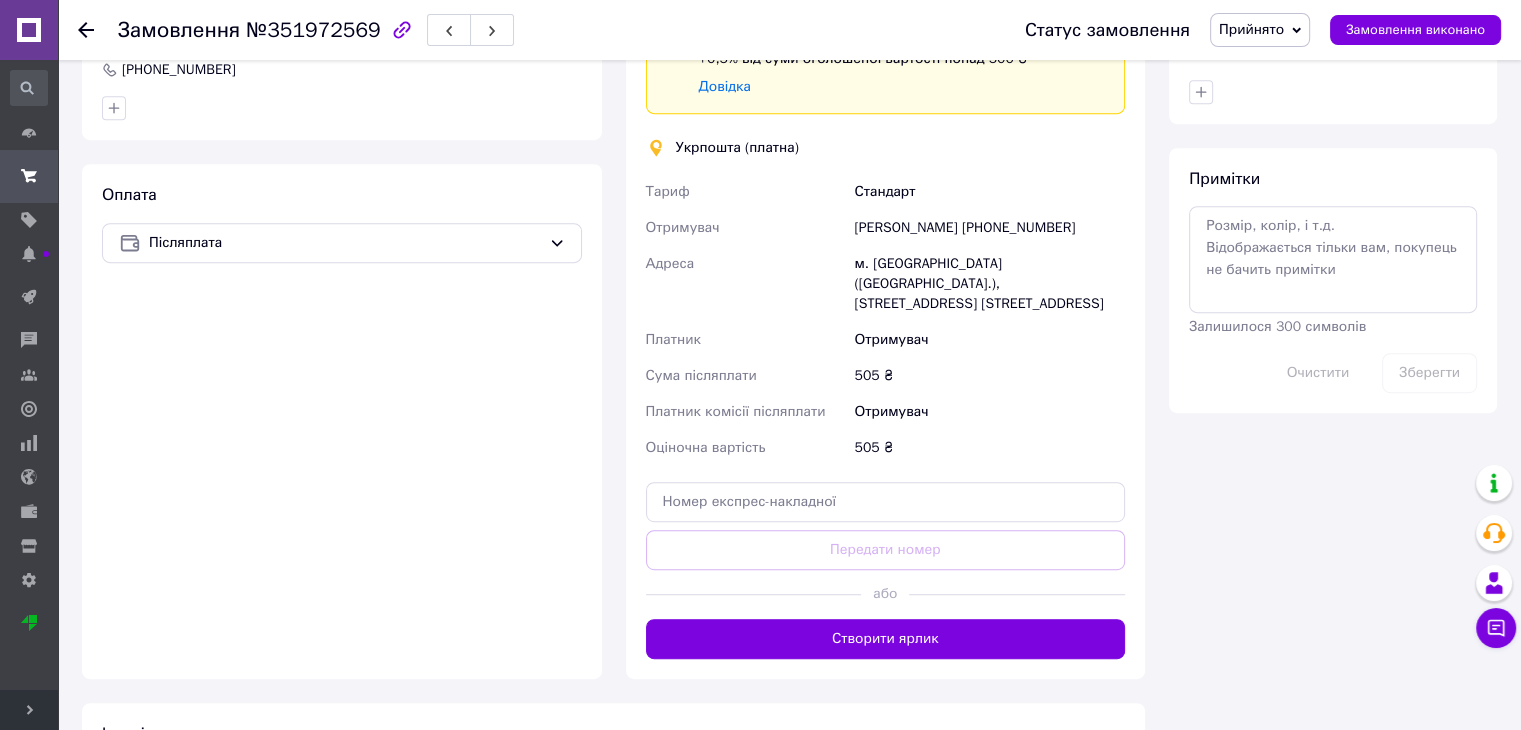 scroll, scrollTop: 1100, scrollLeft: 0, axis: vertical 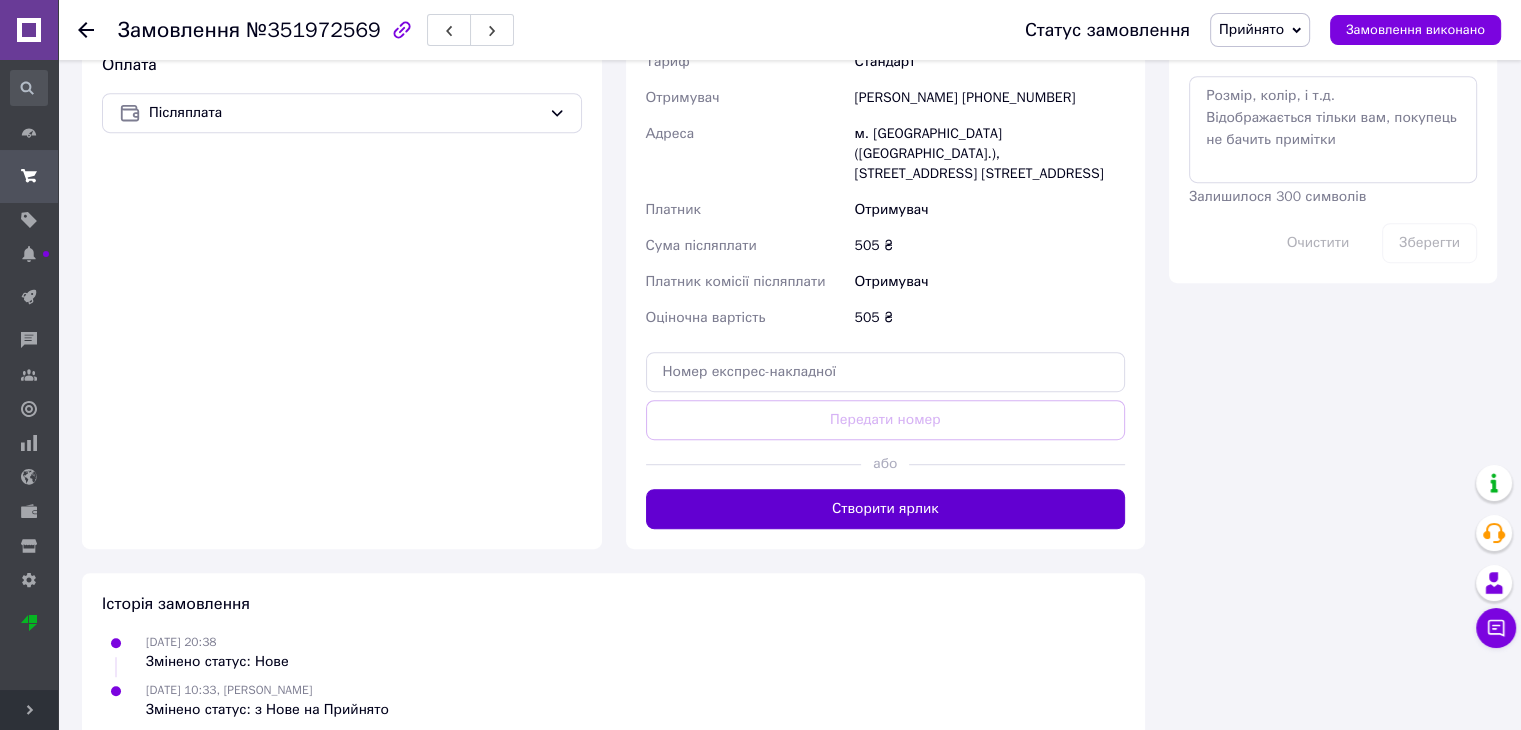 click on "Створити ярлик" at bounding box center (886, 509) 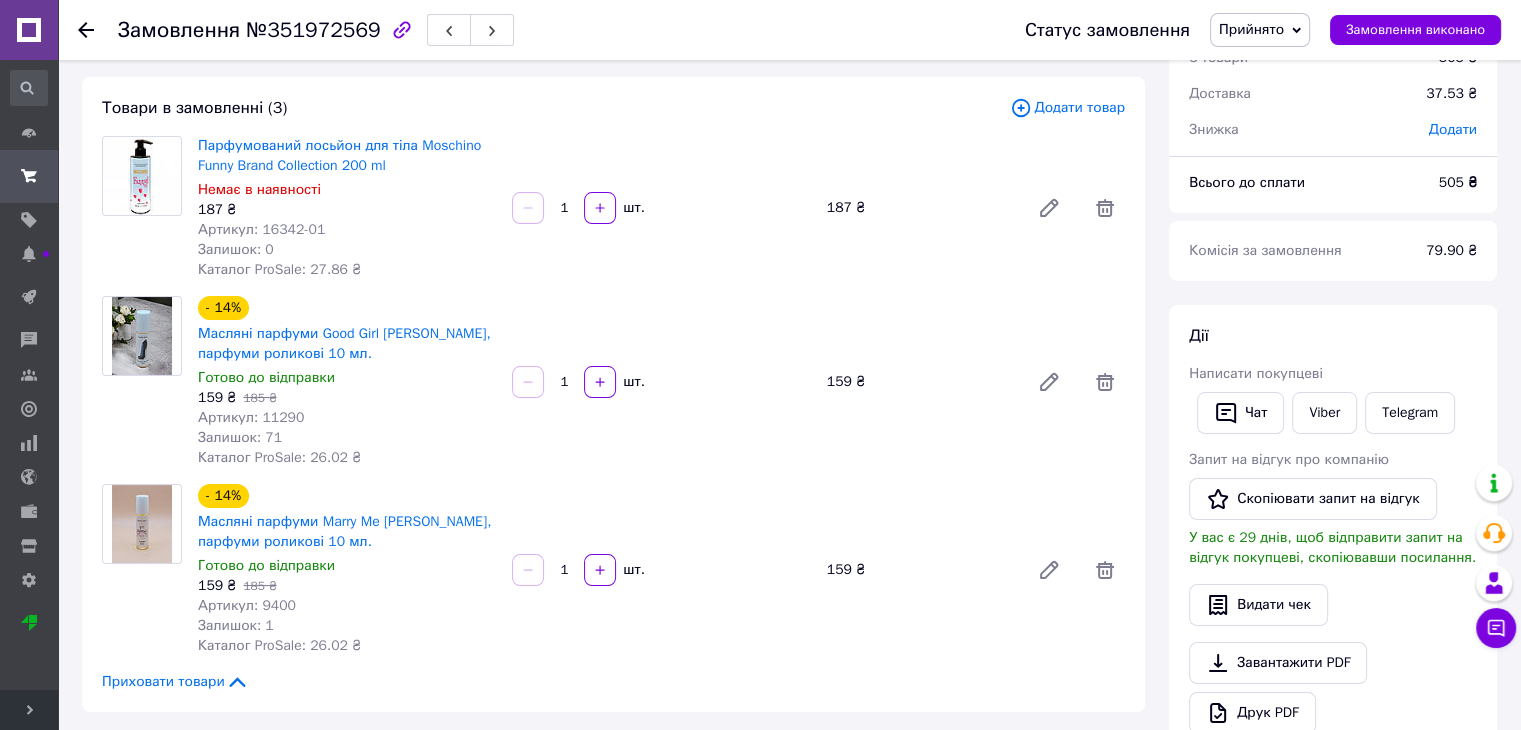 scroll, scrollTop: 91, scrollLeft: 0, axis: vertical 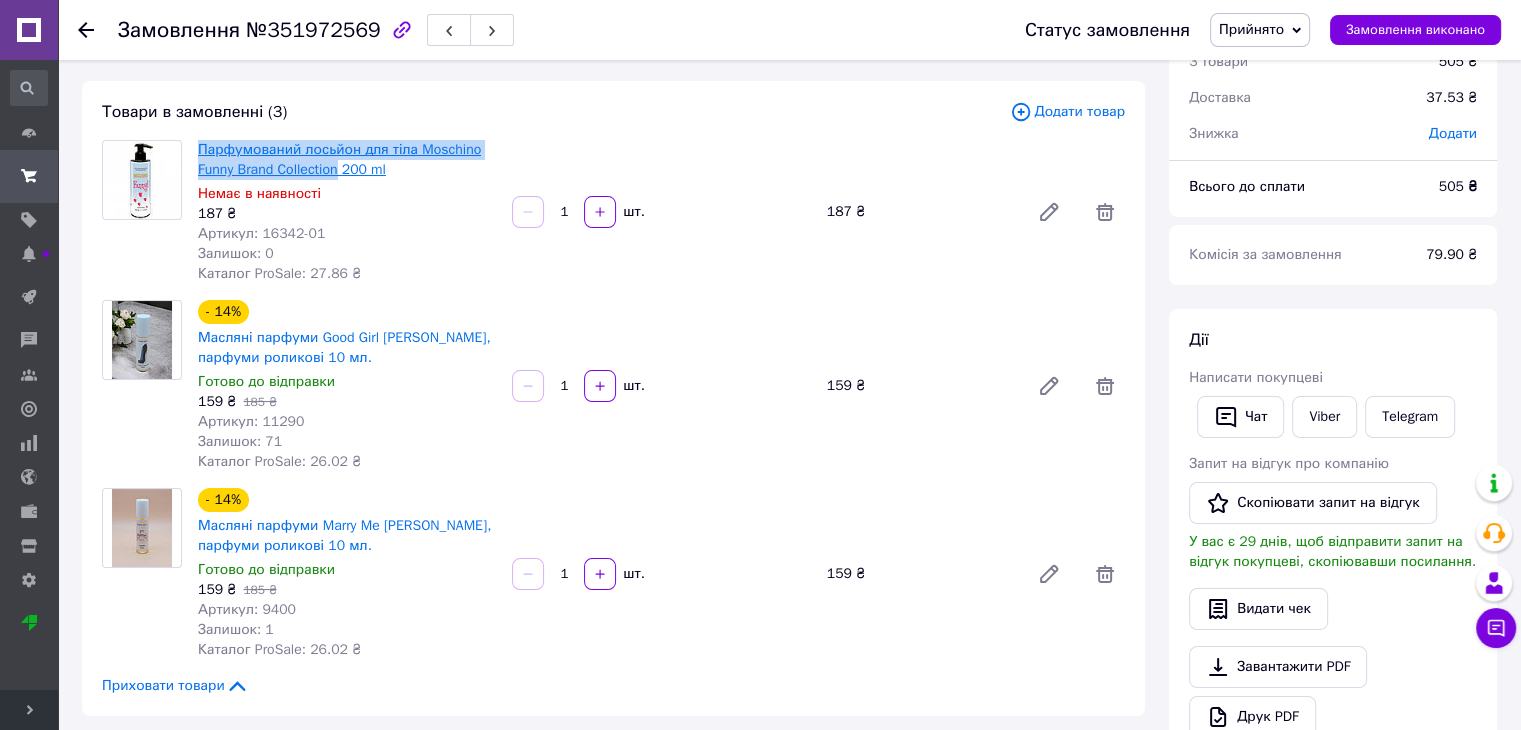 drag, startPoint x: 195, startPoint y: 139, endPoint x: 337, endPoint y: 172, distance: 145.78409 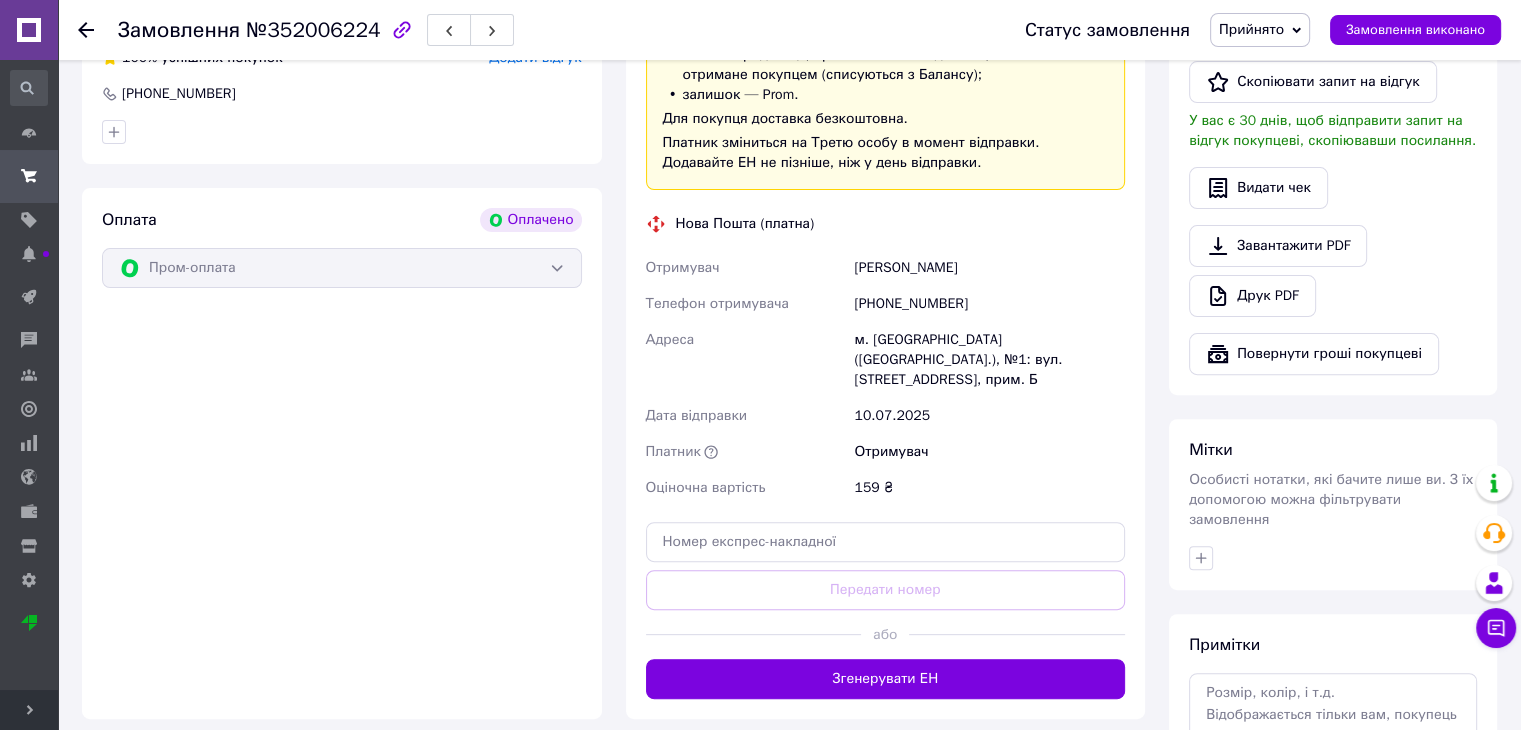 scroll, scrollTop: 700, scrollLeft: 0, axis: vertical 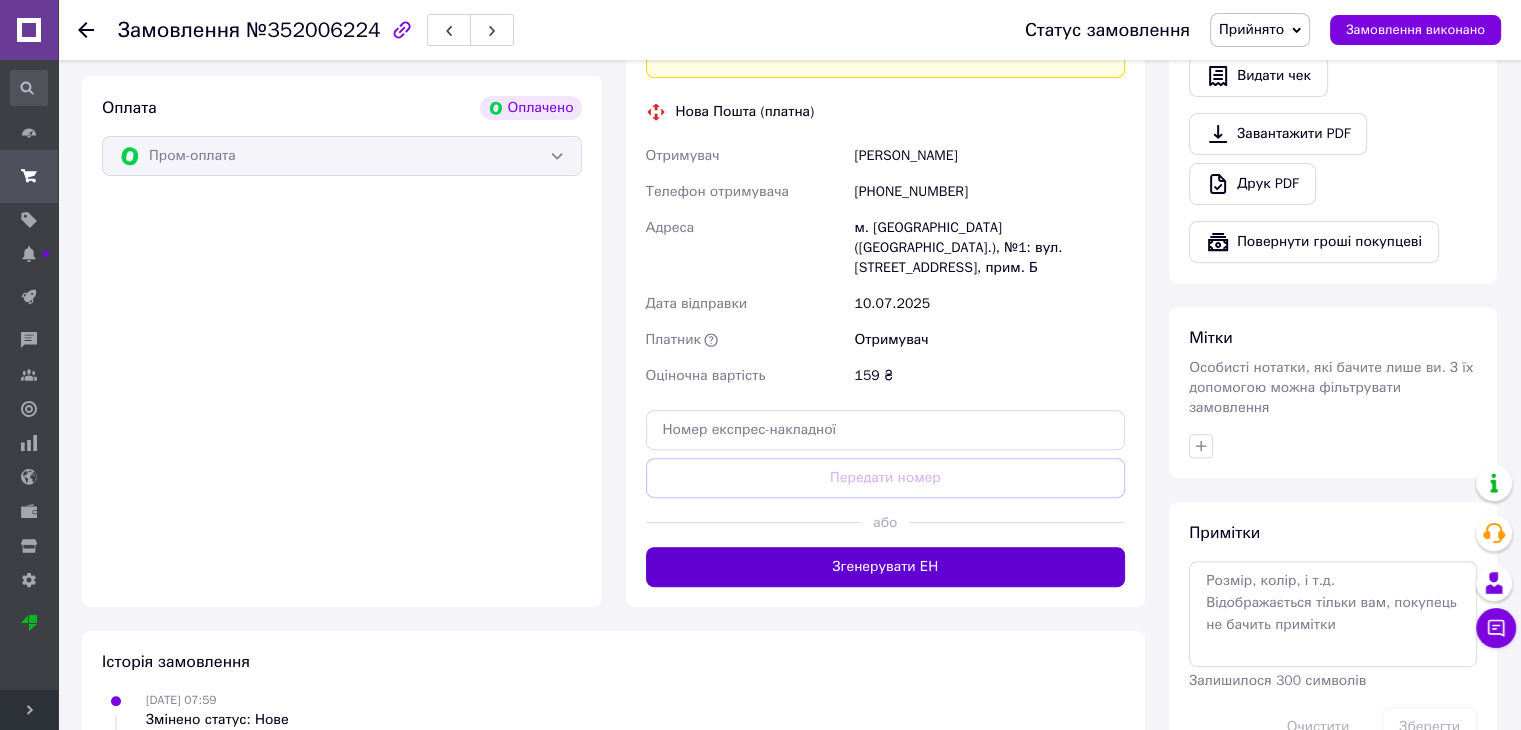 click on "Згенерувати ЕН" at bounding box center (886, 567) 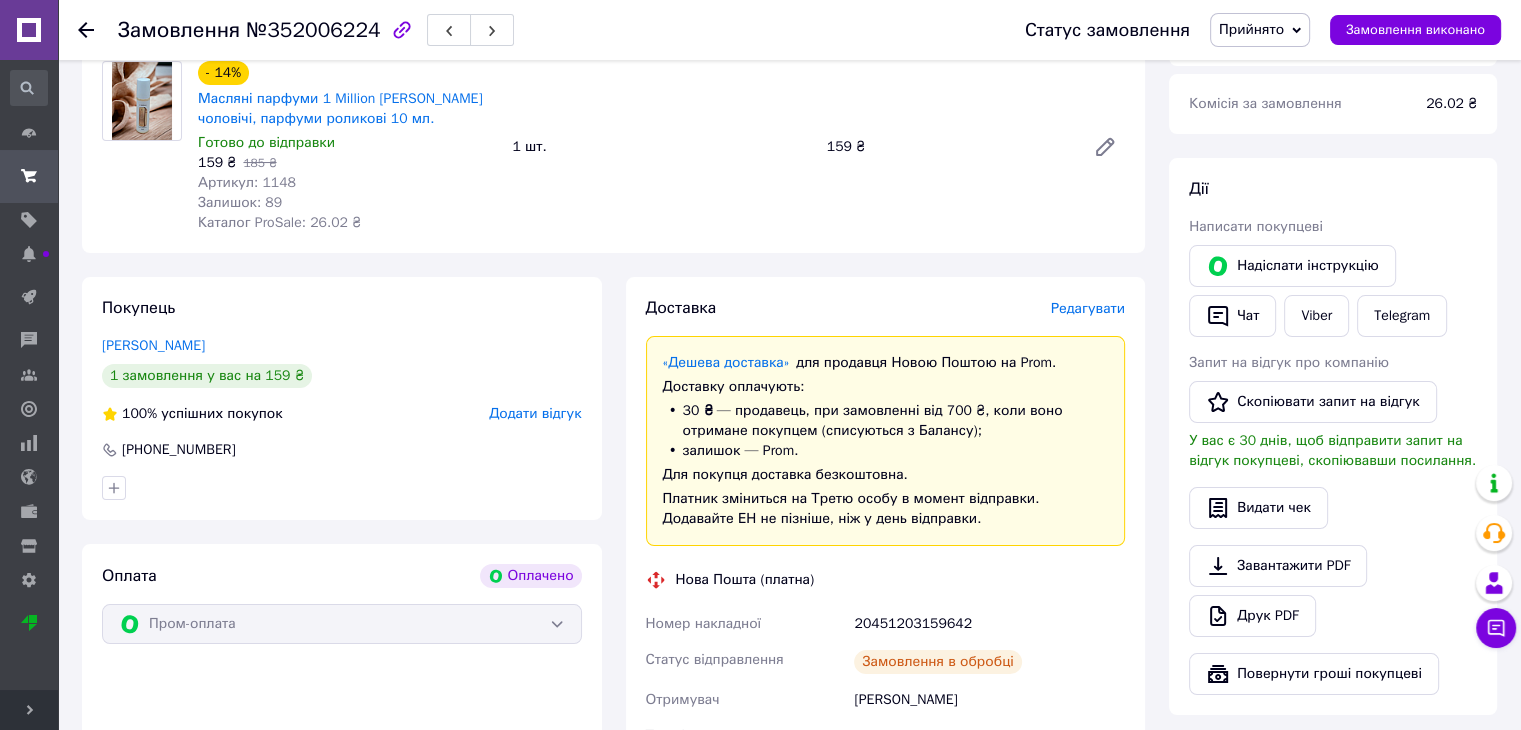 scroll, scrollTop: 200, scrollLeft: 0, axis: vertical 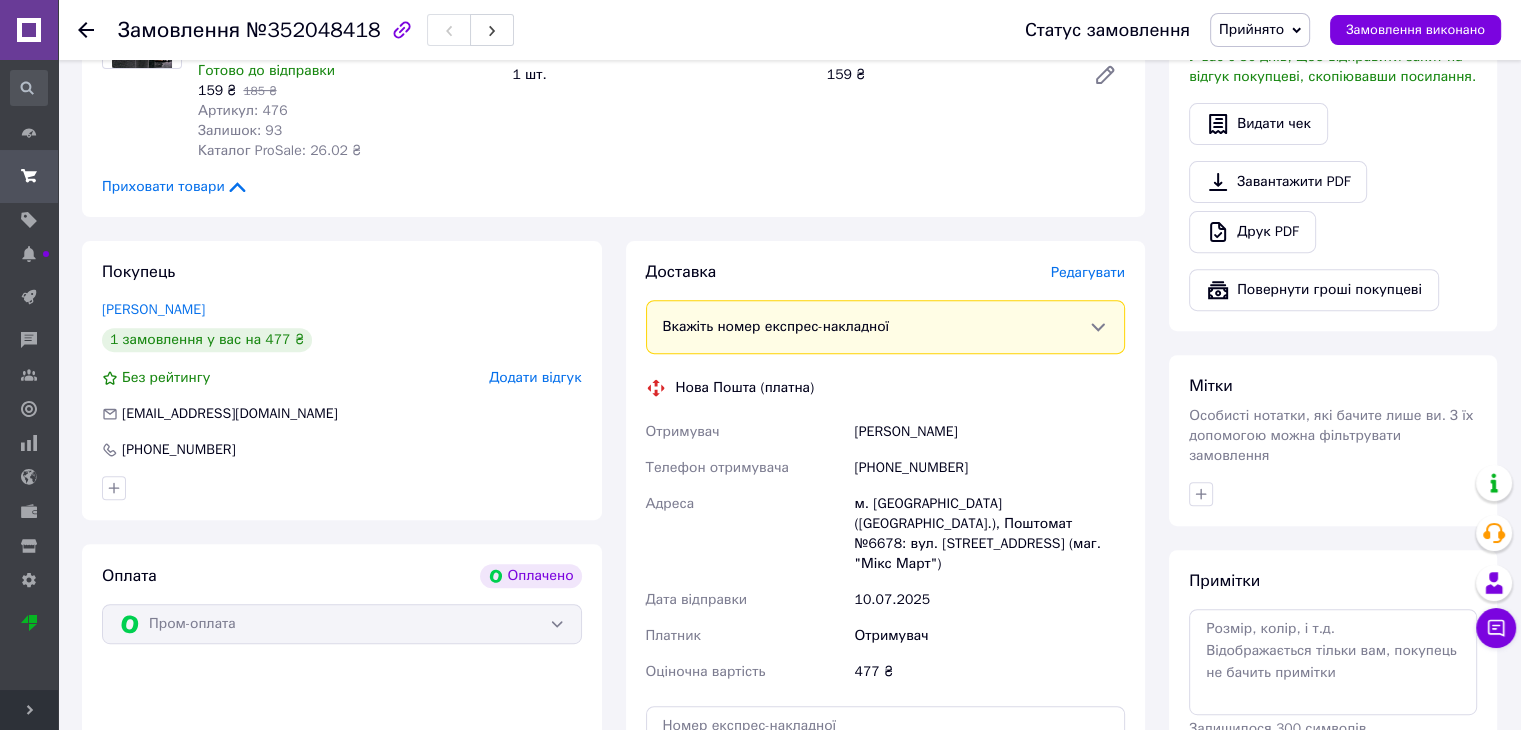 click on "Редагувати" at bounding box center [1088, 272] 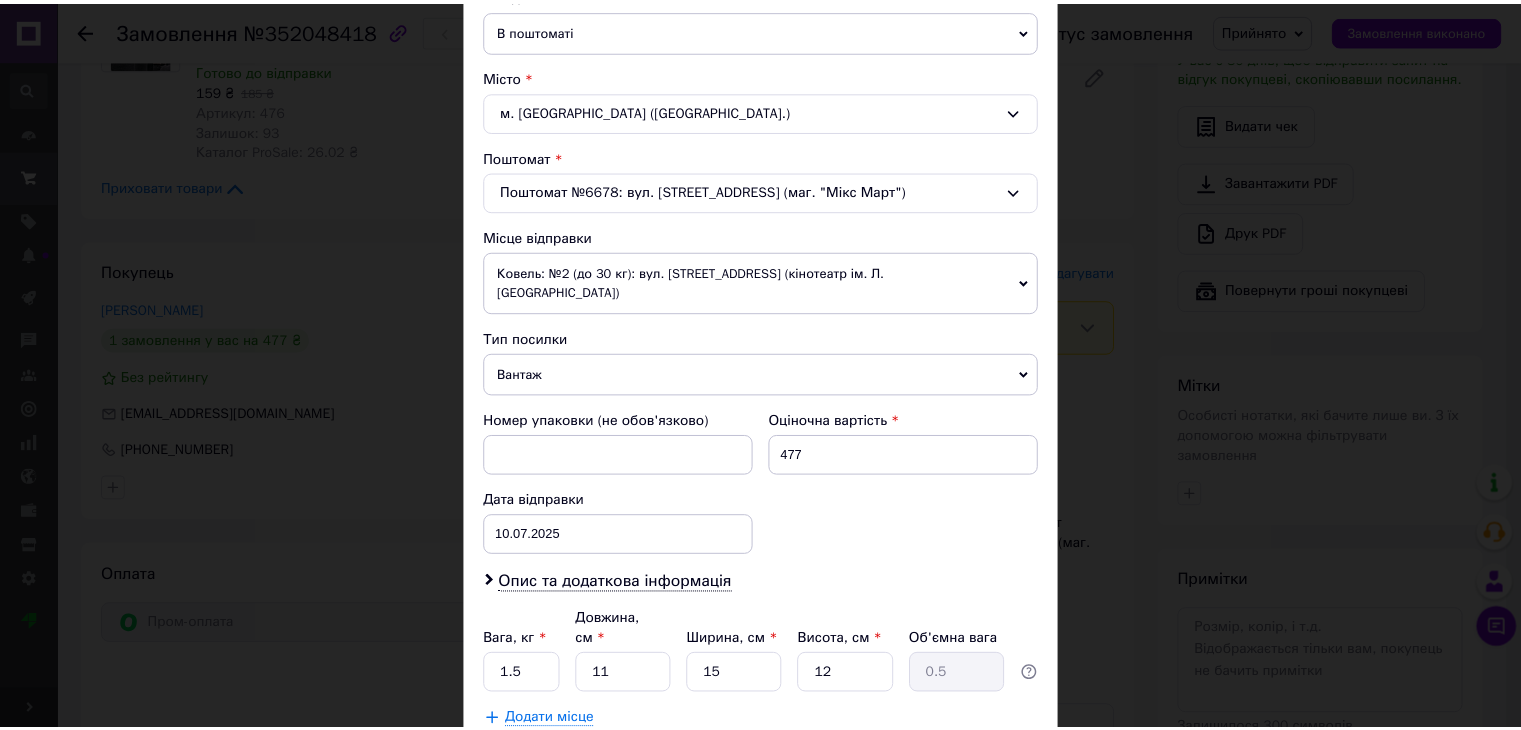 scroll, scrollTop: 592, scrollLeft: 0, axis: vertical 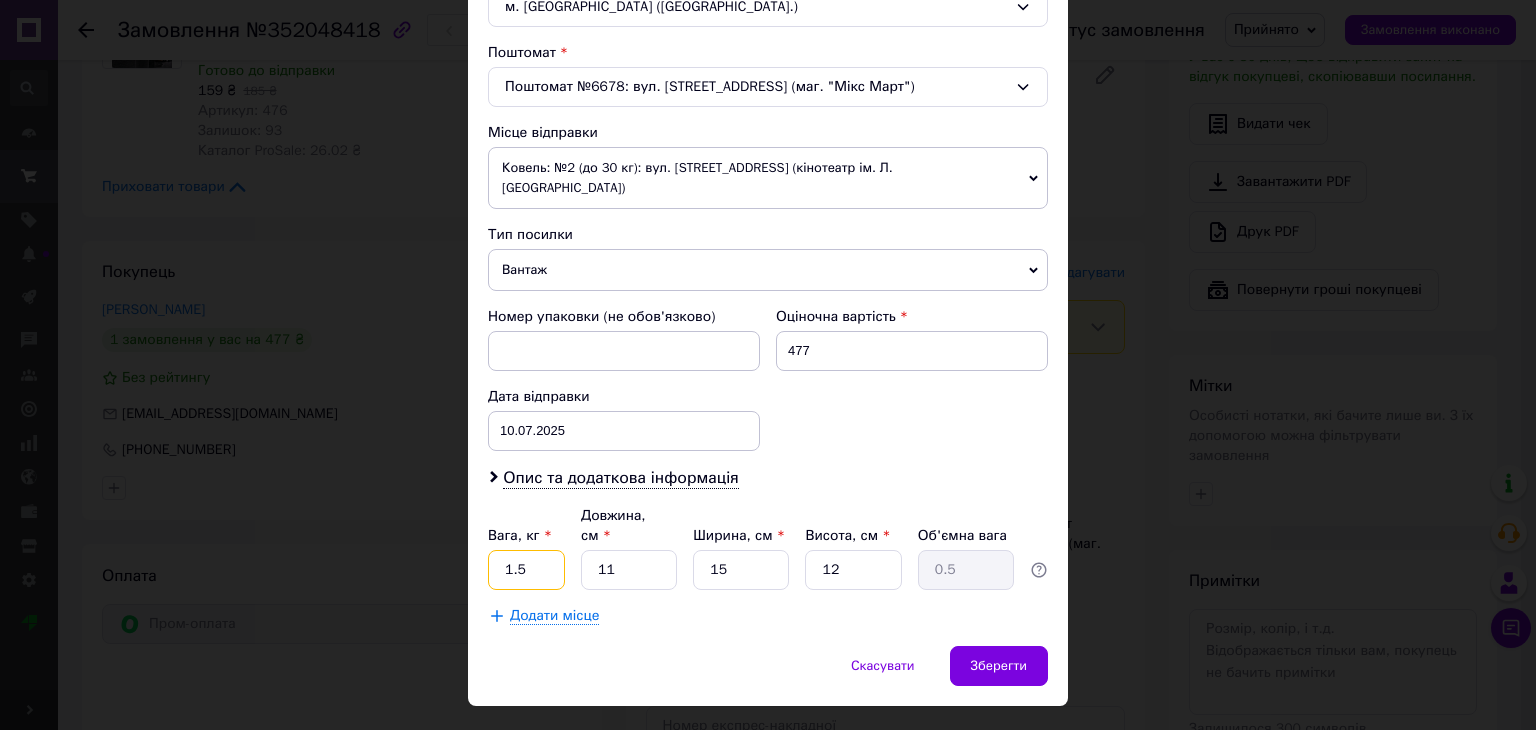 drag, startPoint x: 521, startPoint y: 537, endPoint x: 523, endPoint y: 499, distance: 38.052597 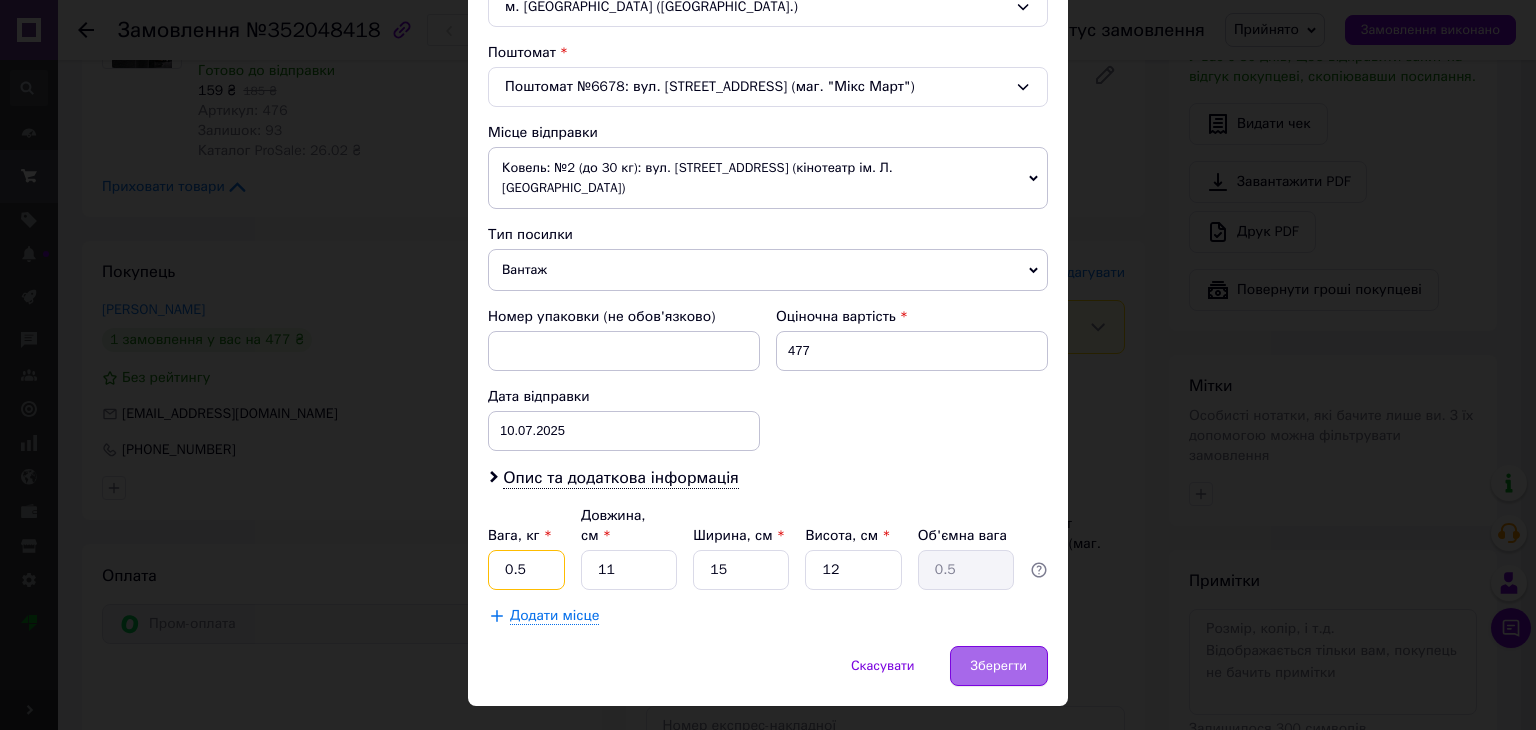type on "0.5" 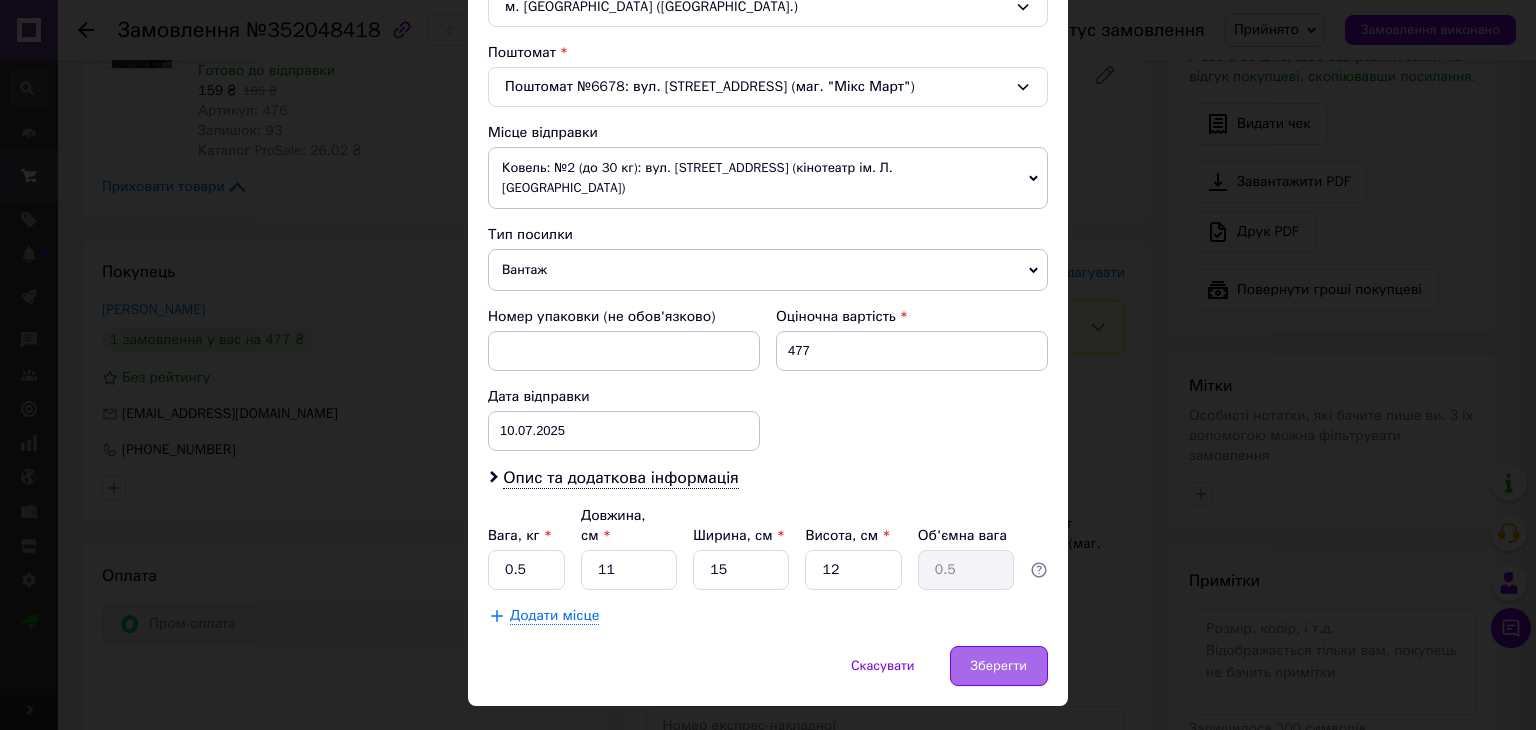 click on "Зберегти" at bounding box center (999, 666) 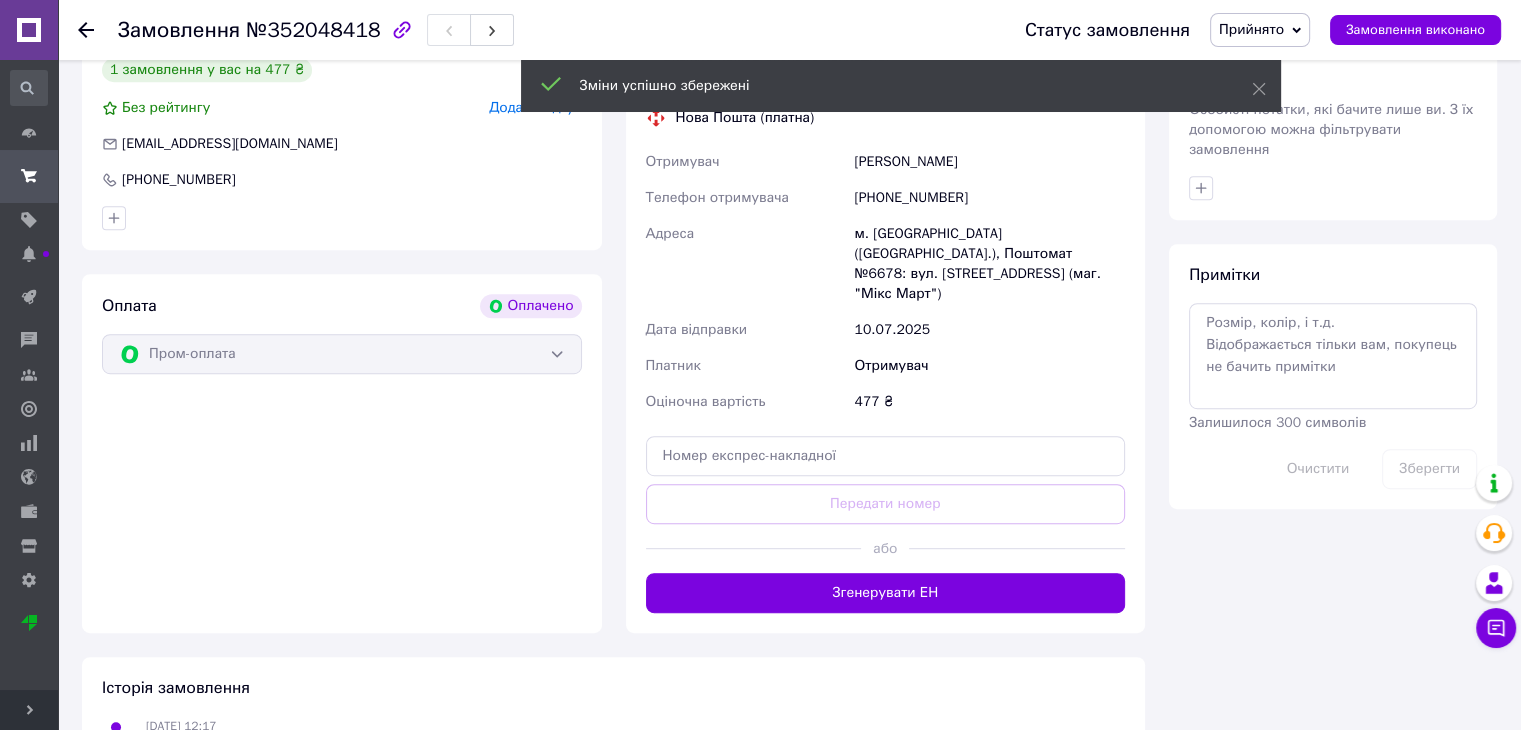 scroll, scrollTop: 1000, scrollLeft: 0, axis: vertical 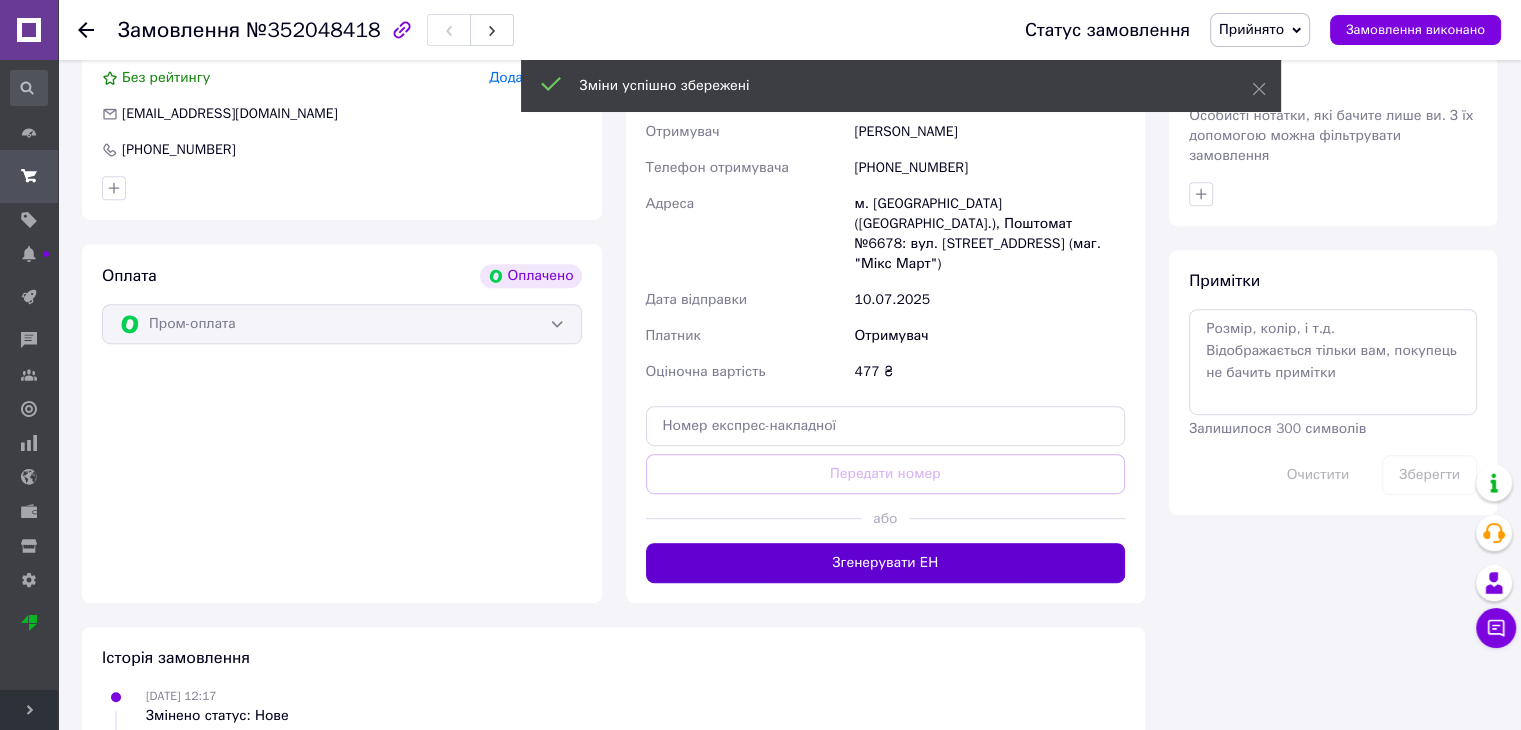 click on "Згенерувати ЕН" at bounding box center (886, 563) 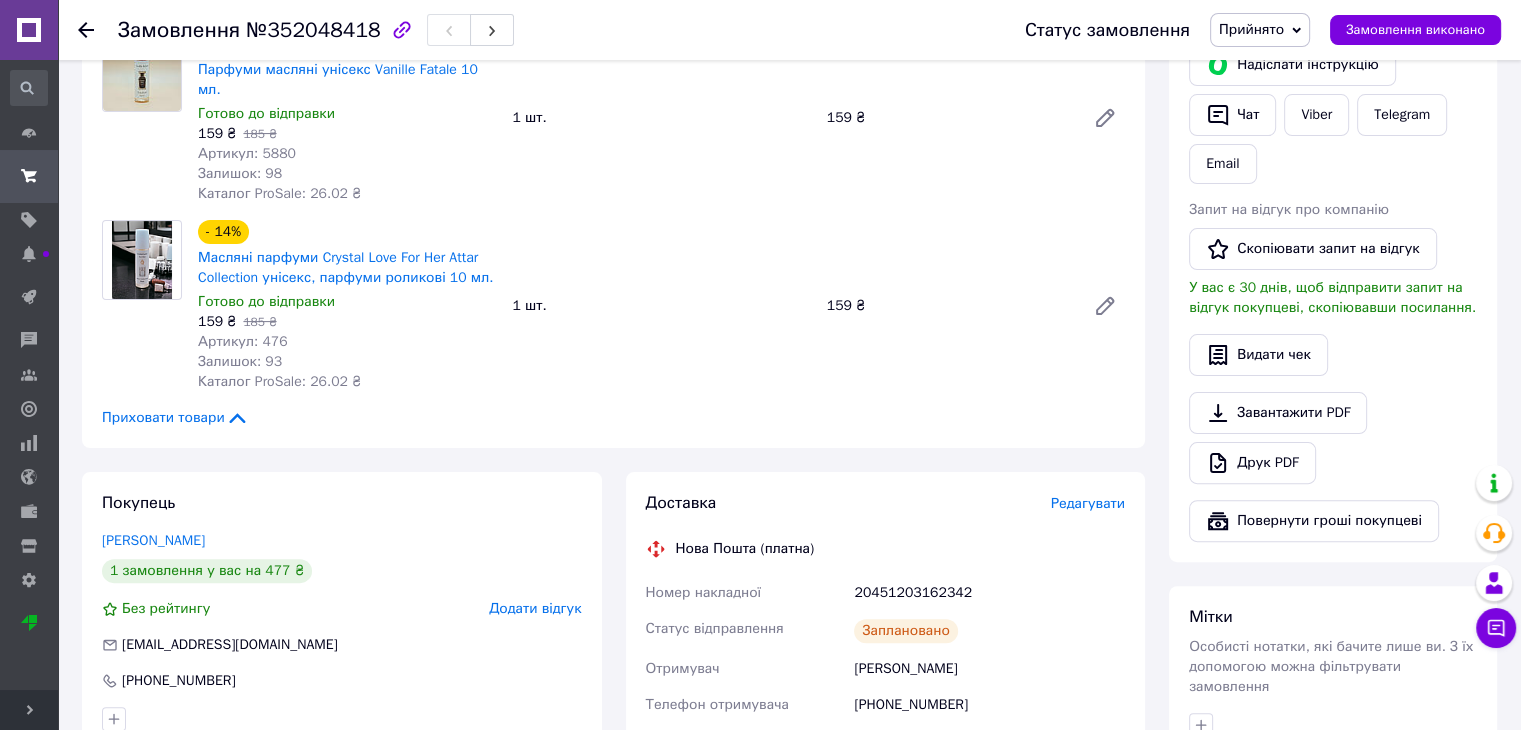 scroll, scrollTop: 500, scrollLeft: 0, axis: vertical 